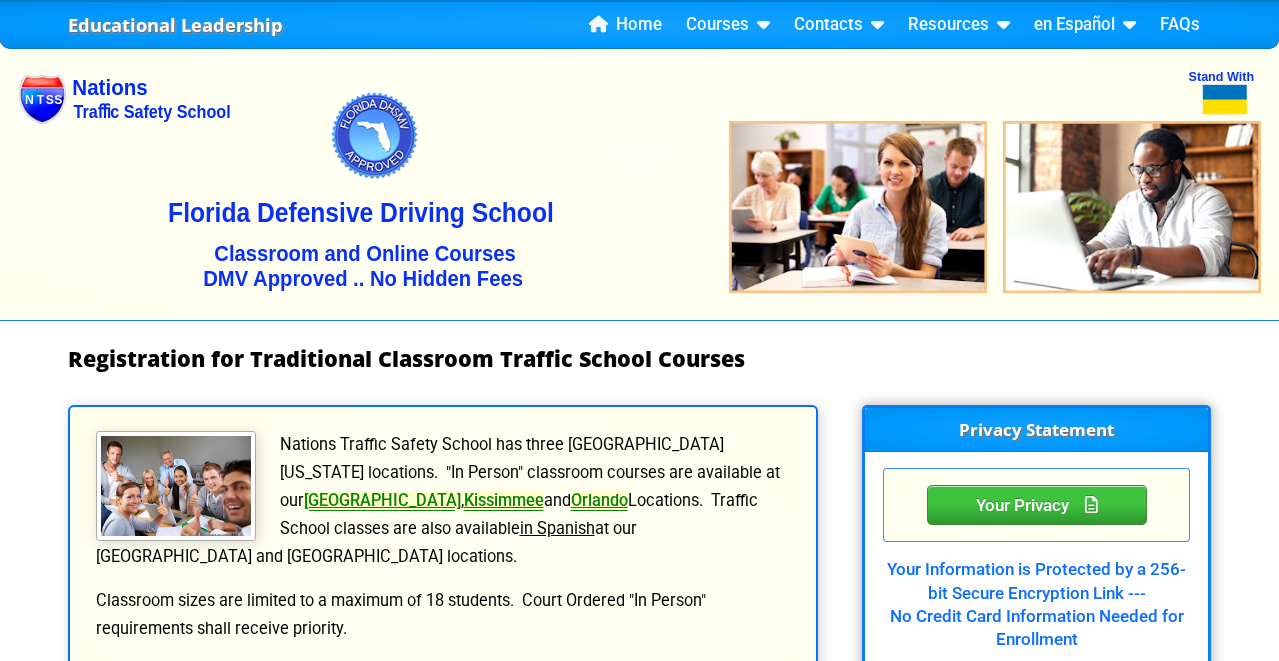 scroll, scrollTop: 0, scrollLeft: 0, axis: both 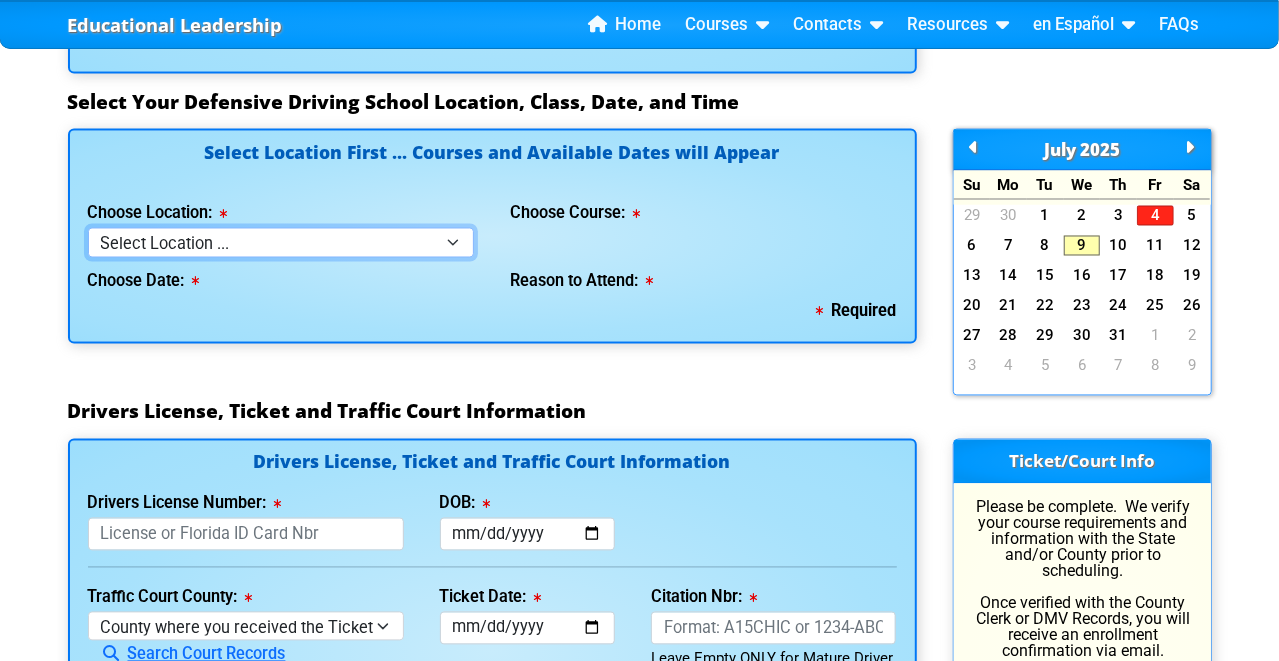 click on "Select Location ... Tampa Orlando Kissimmee Tampa - en español Kissimmee - en español Live Virtual Classroom via MS Teams" at bounding box center (281, 242) 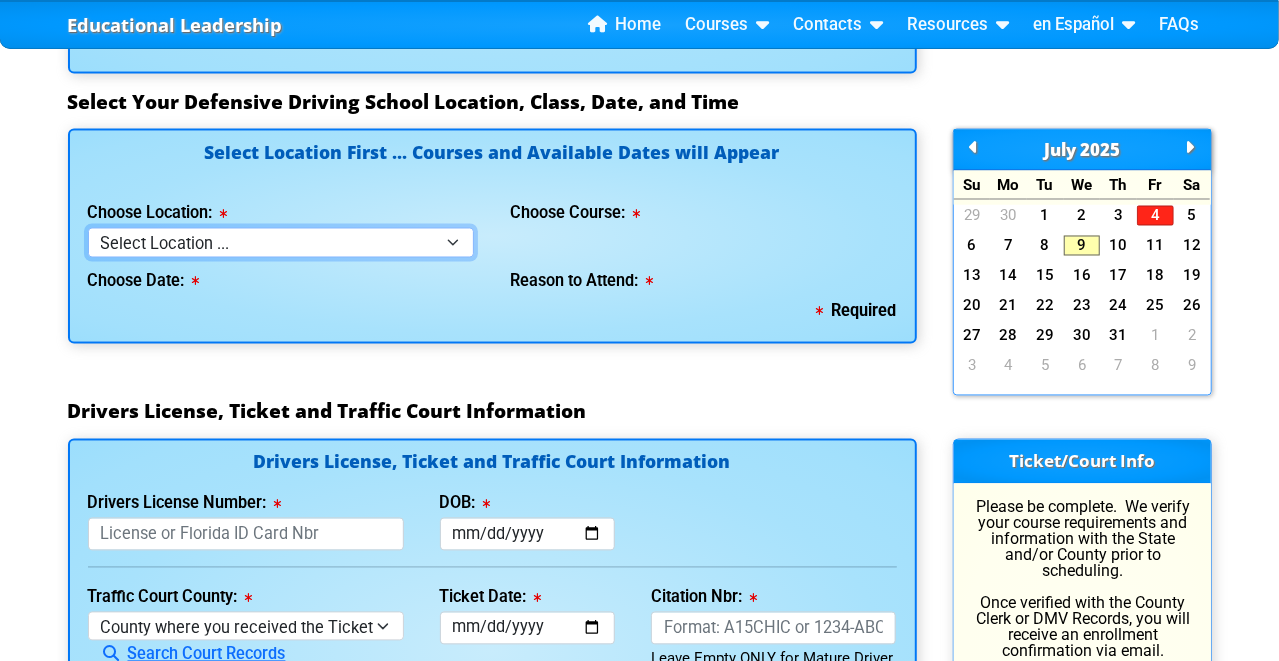 select on "3" 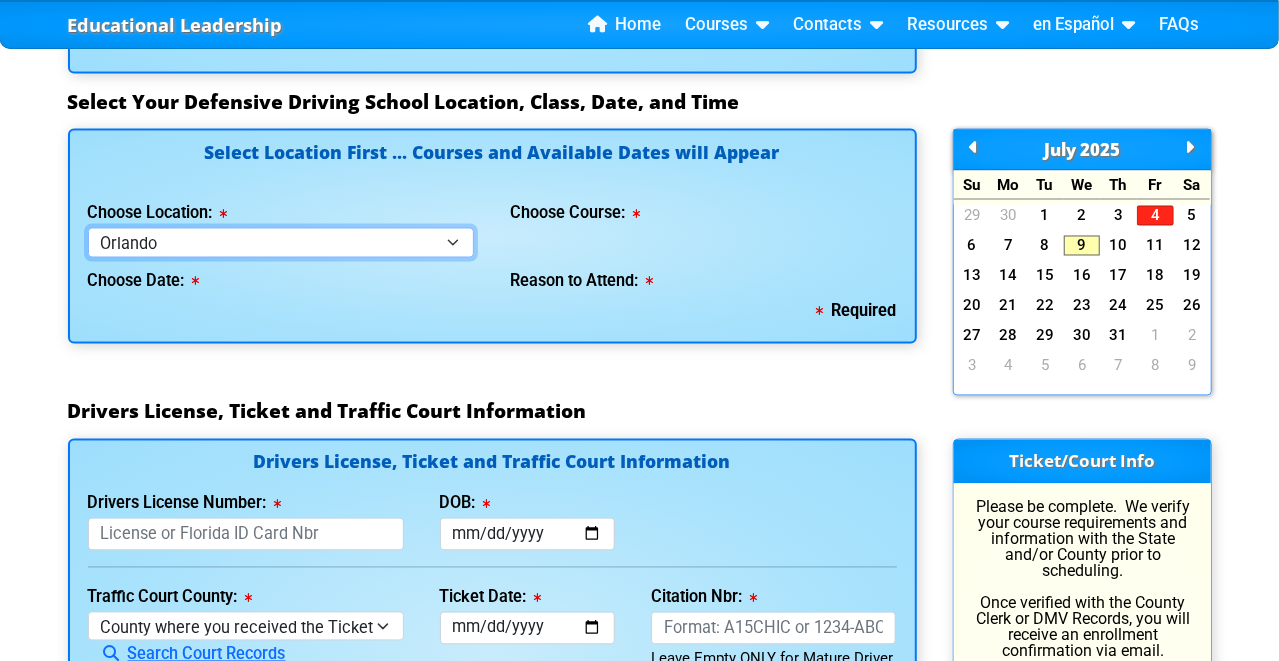 click on "Select Location ... Tampa Orlando Kissimmee Tampa - en español Kissimmee - en español Live Virtual Classroom via MS Teams" at bounding box center (281, 242) 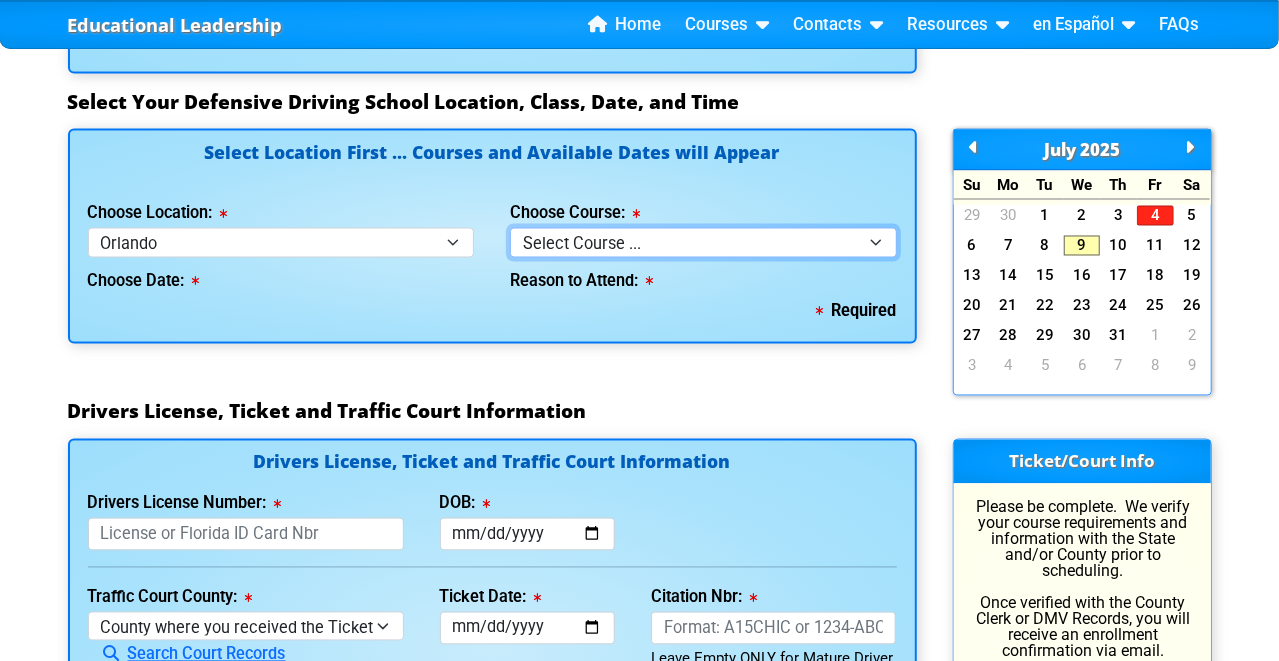 click on "Select Course ... 4 Hour Under 25 Class (STOP or Youthful Offender) 8 Hour Aggressive Driver Class 8 Hour DDS/DDC for Basic or Intermediate Course 8 Hour DWLS/R / FACT Course" at bounding box center [703, 242] 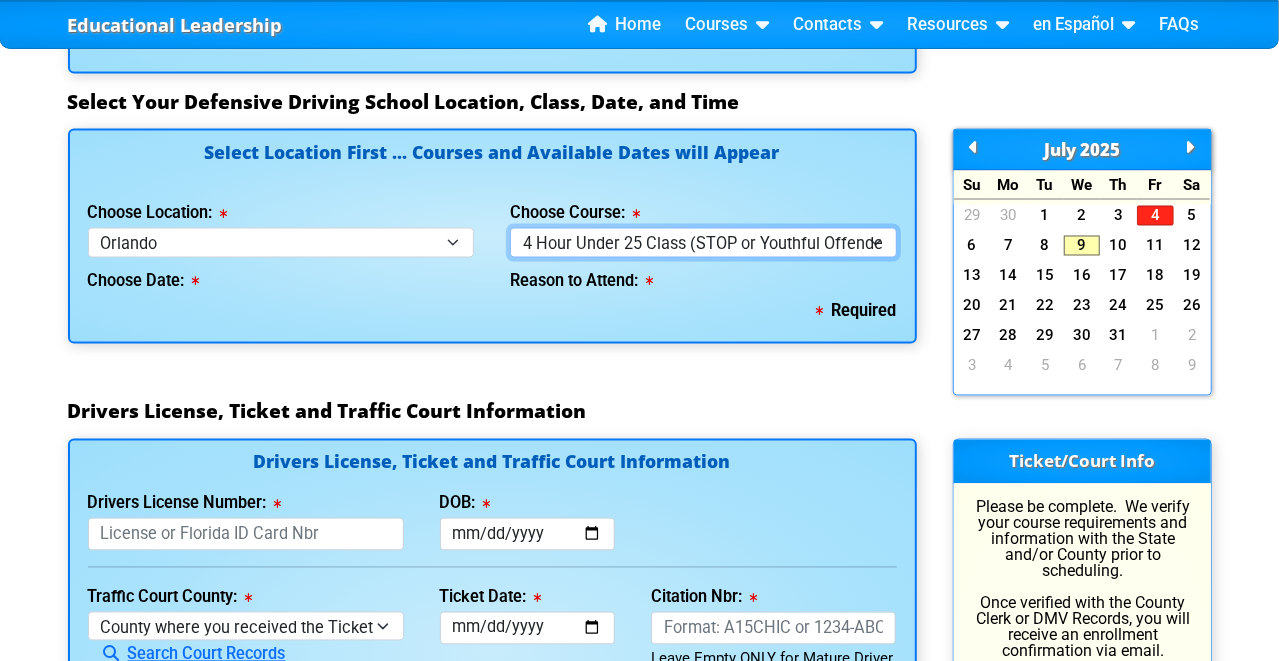 click on "Select Course ... 4 Hour Under 25 Class (STOP or Youthful Offender) 8 Hour Aggressive Driver Class 8 Hour DDS/DDC for Basic or Intermediate Course 8 Hour DWLS/R / FACT Course" at bounding box center [703, 242] 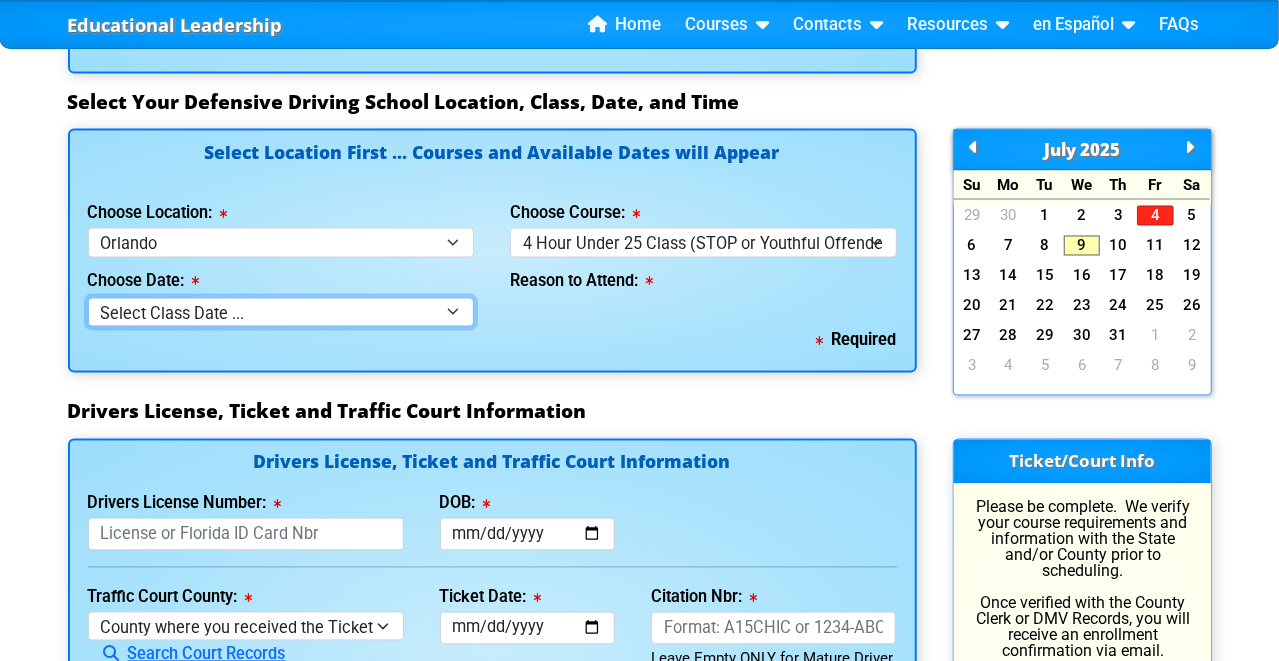 click on "Select Class Date ... Aug 2 -- (Saturday from 9:00am-1:00pm)" at bounding box center [281, 312] 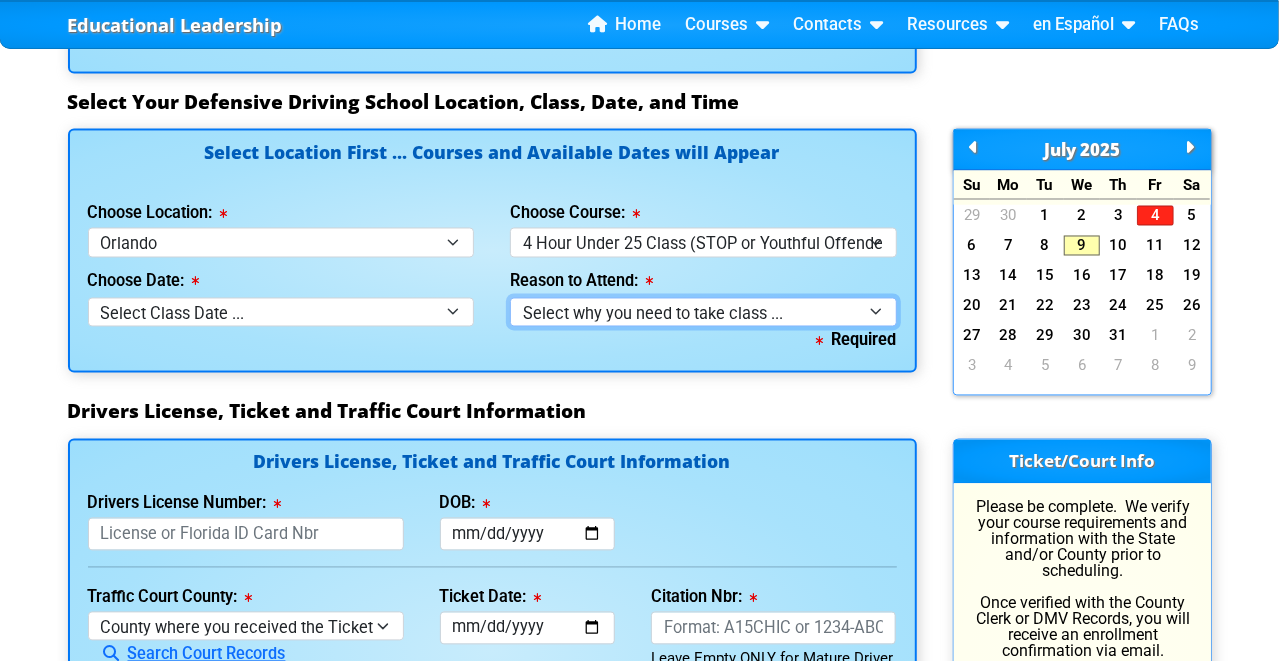 click on "Select why you need to take class ... Court Order - Complete Under 25 DDC" at bounding box center (703, 312) 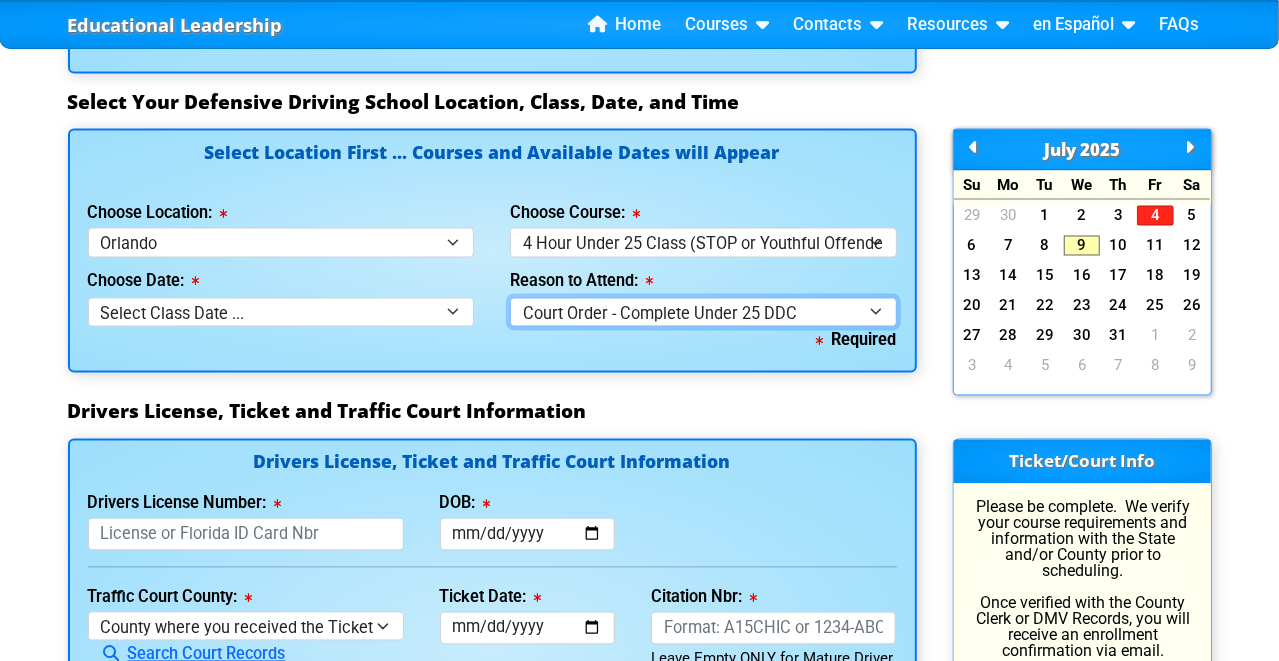 click on "Select why you need to take class ... Court Order - Complete Under 25 DDC" at bounding box center [703, 312] 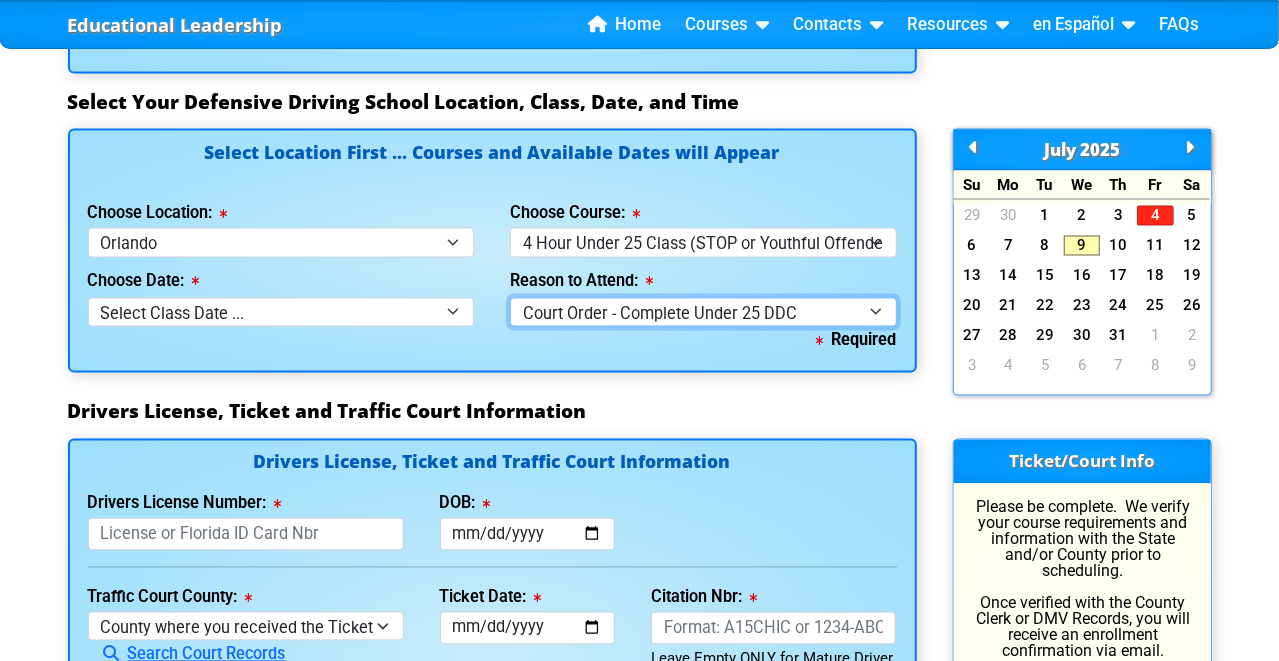 scroll, scrollTop: 1800, scrollLeft: 0, axis: vertical 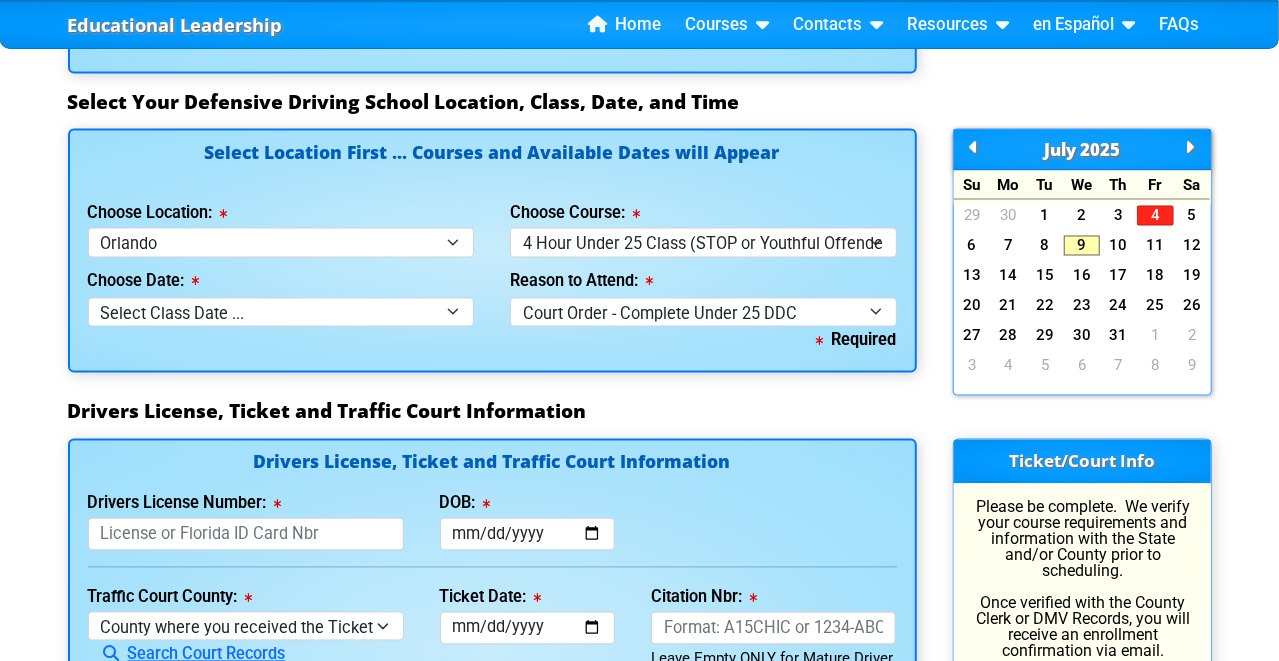 click at bounding box center (1190, 147) 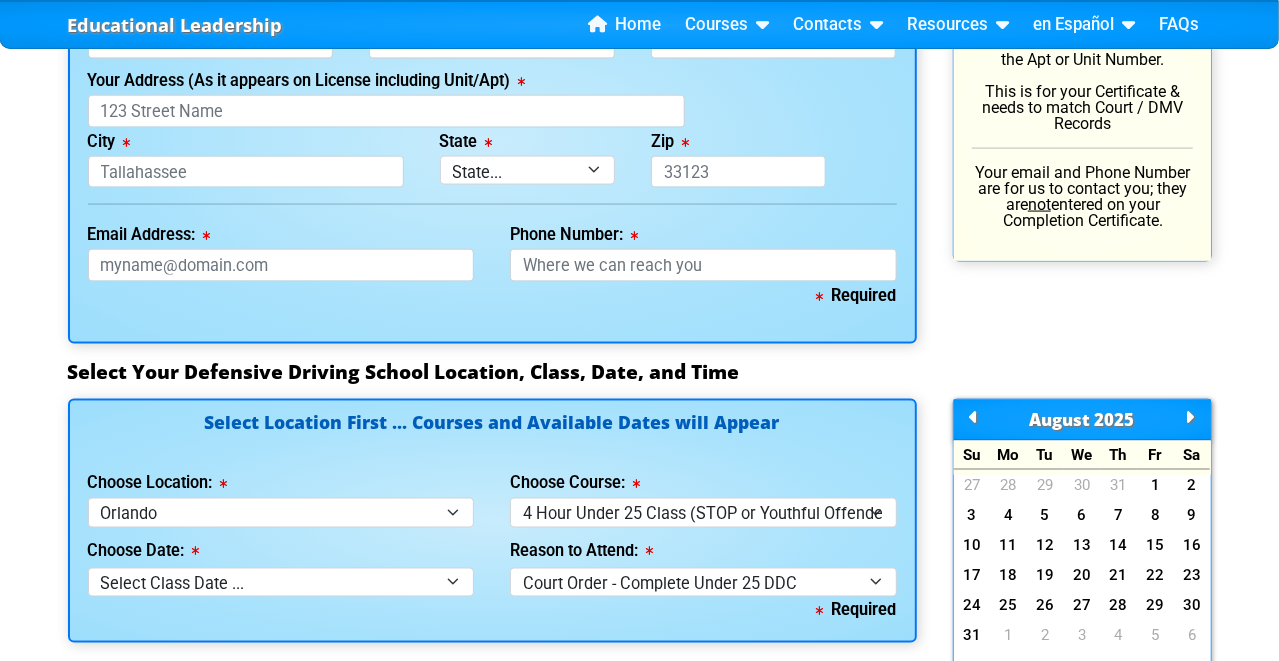 scroll, scrollTop: 1600, scrollLeft: 0, axis: vertical 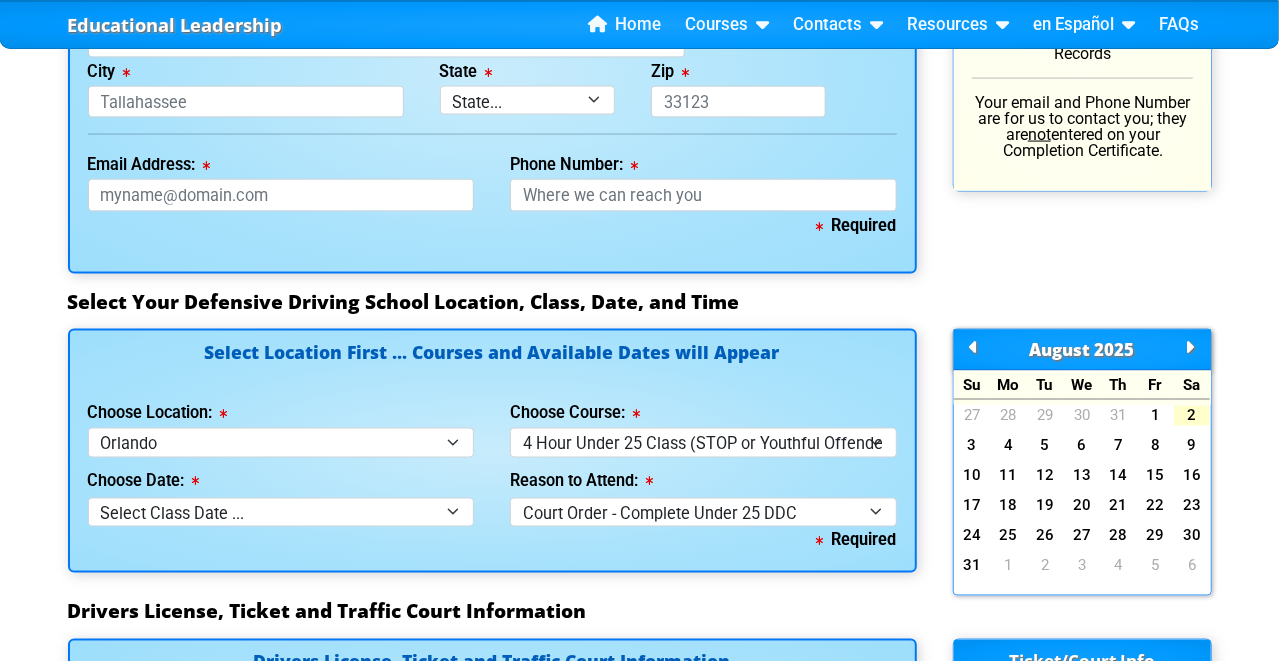 click on "2" at bounding box center [1192, 416] 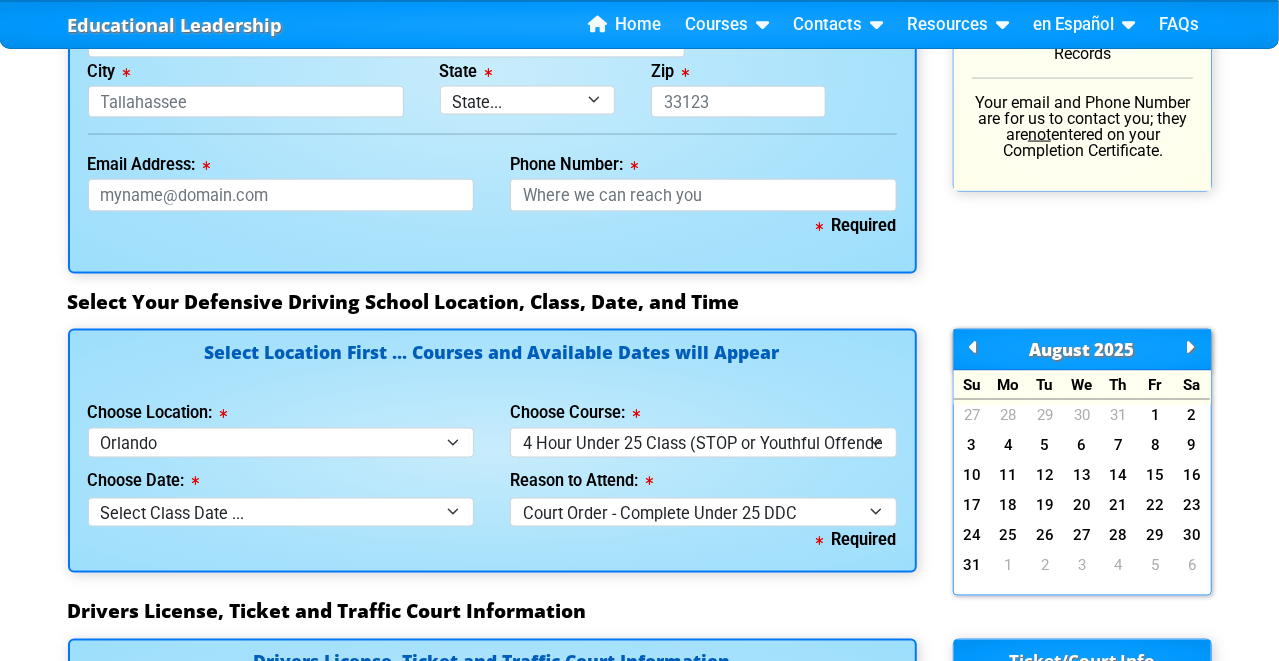 click at bounding box center (974, 347) 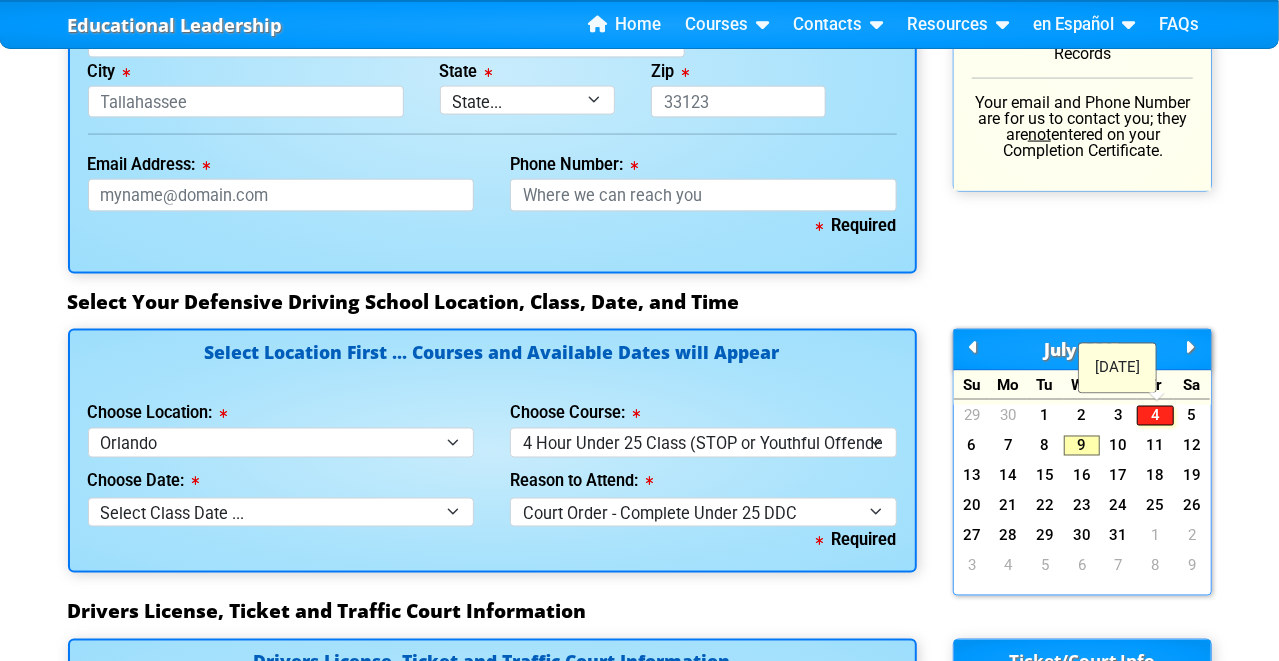 click on "4" at bounding box center [1155, 416] 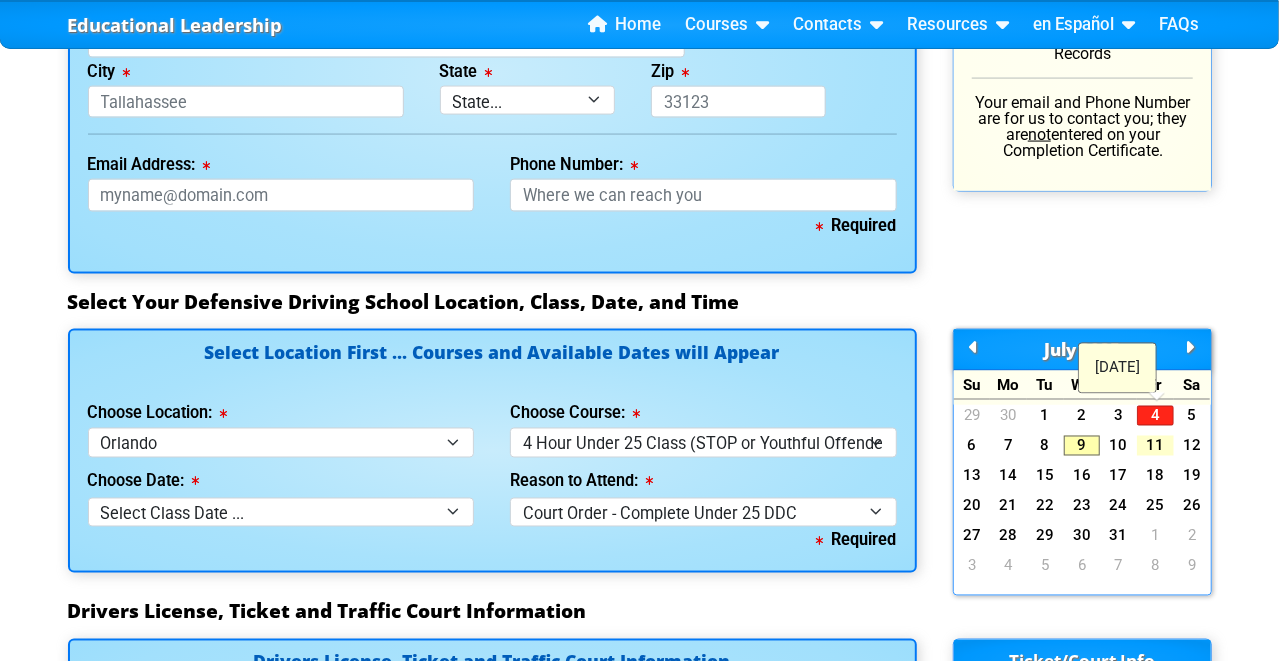 click on "11" at bounding box center [1155, 446] 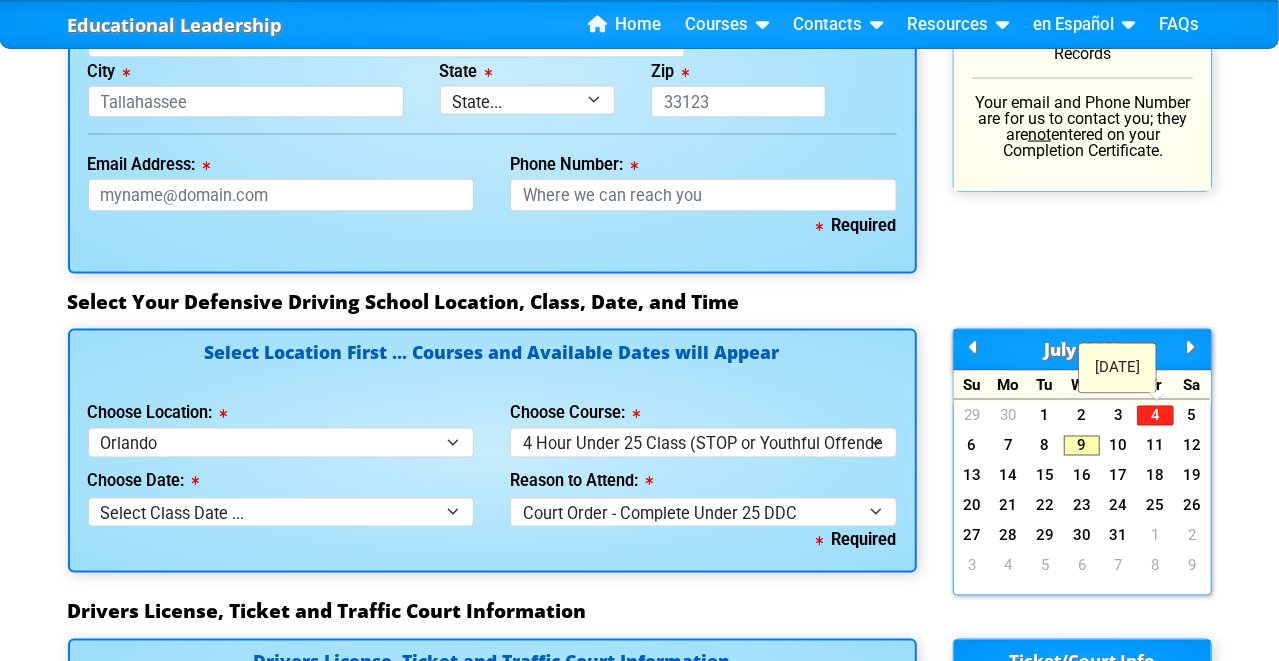 click on "Your Name and Contact Information
Name and Address (Exactly as it is on your License/ID Card)
Your Name
This field is required.
Middle
Last (and Suffix)
This field is required.
Your Address (As it appears on License including Unit/Apt)
This field is required.
City
This field is required.
State
State...
FL
AK
AL
AR
AZ
CA
CO
CT
DE
GA
HI
IA
ID
IL
IN
KS
KY
LA
MA
MD
ME
MI
MN
MO
MS
MT
NC
ND
NE
NH
NJ
NM
NV
NY
OH
OK
OR
PA
RI
SC
SD" at bounding box center [640, 799] 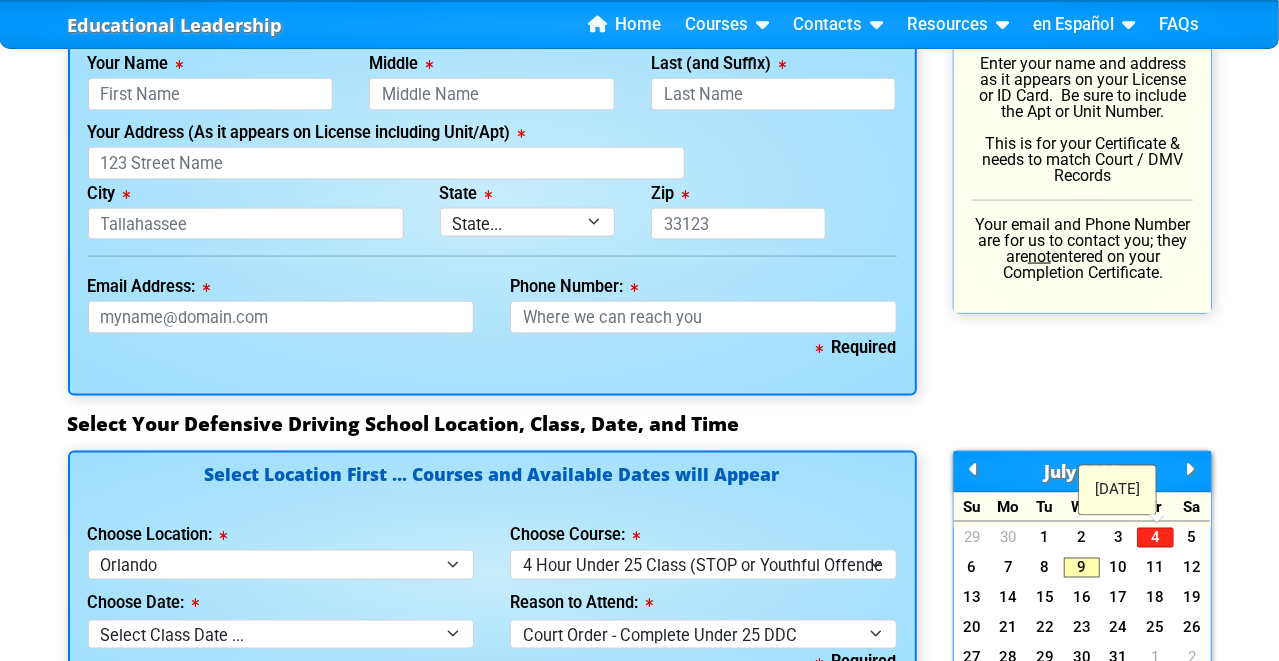 scroll, scrollTop: 1400, scrollLeft: 0, axis: vertical 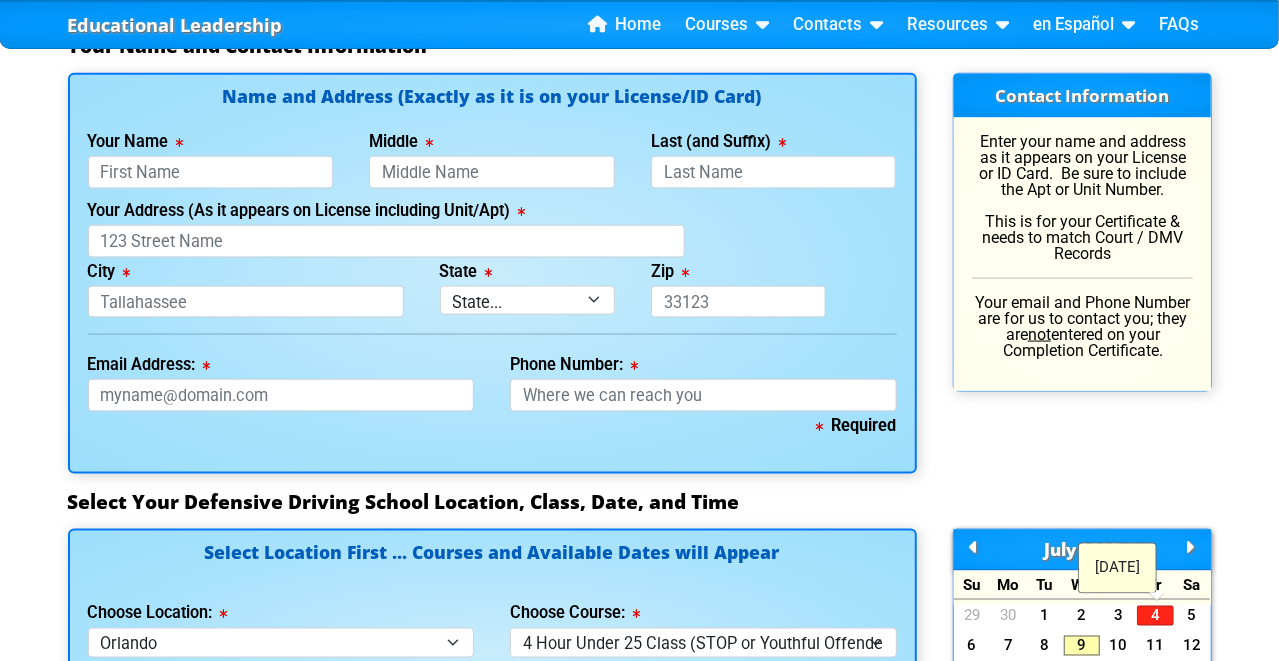 click on "Required" at bounding box center [492, 434] 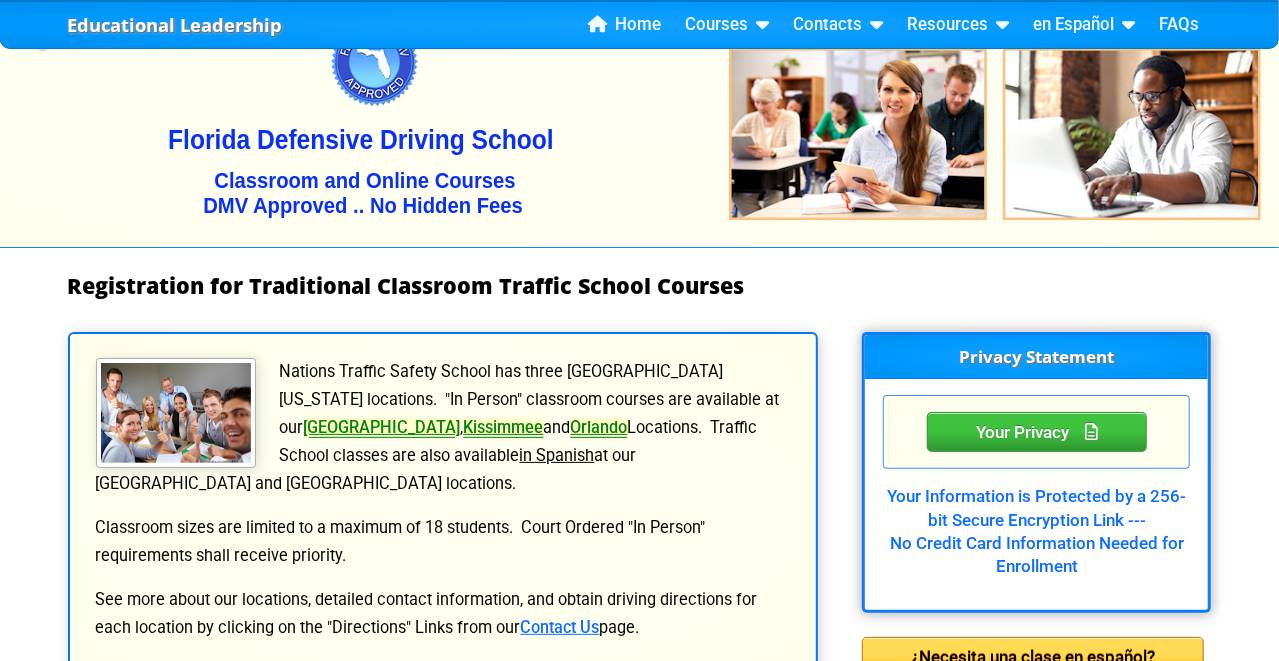 scroll, scrollTop: 0, scrollLeft: 0, axis: both 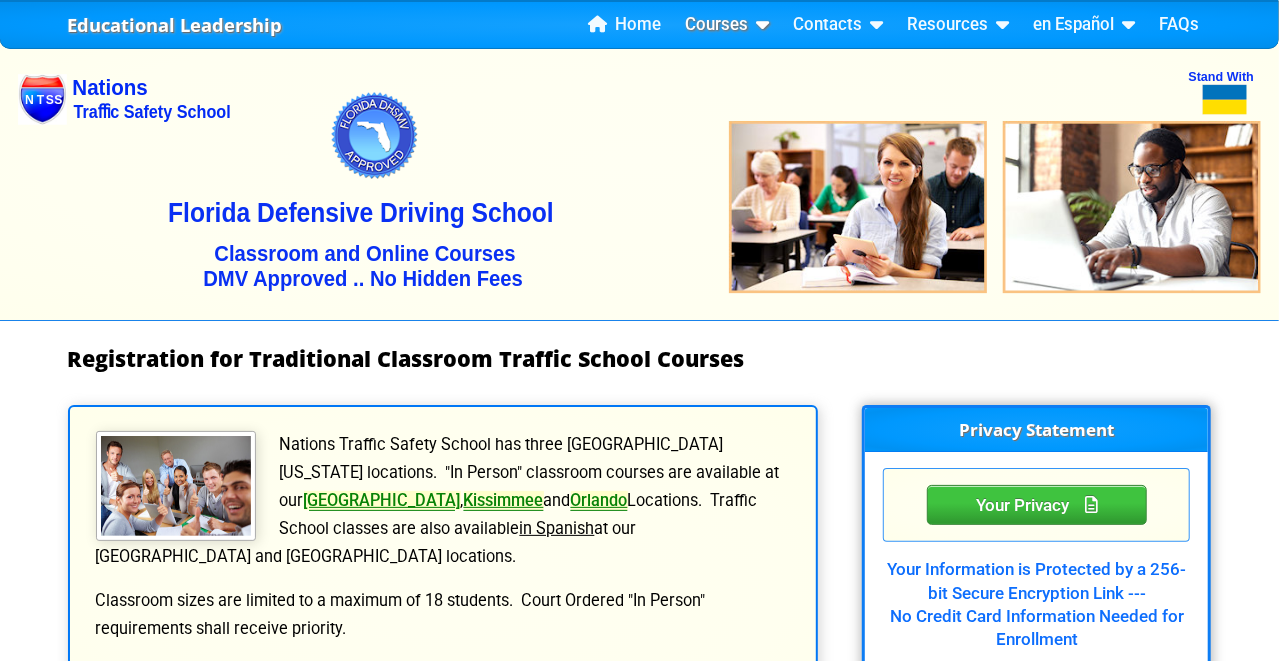 click on "Courses" at bounding box center [728, 25] 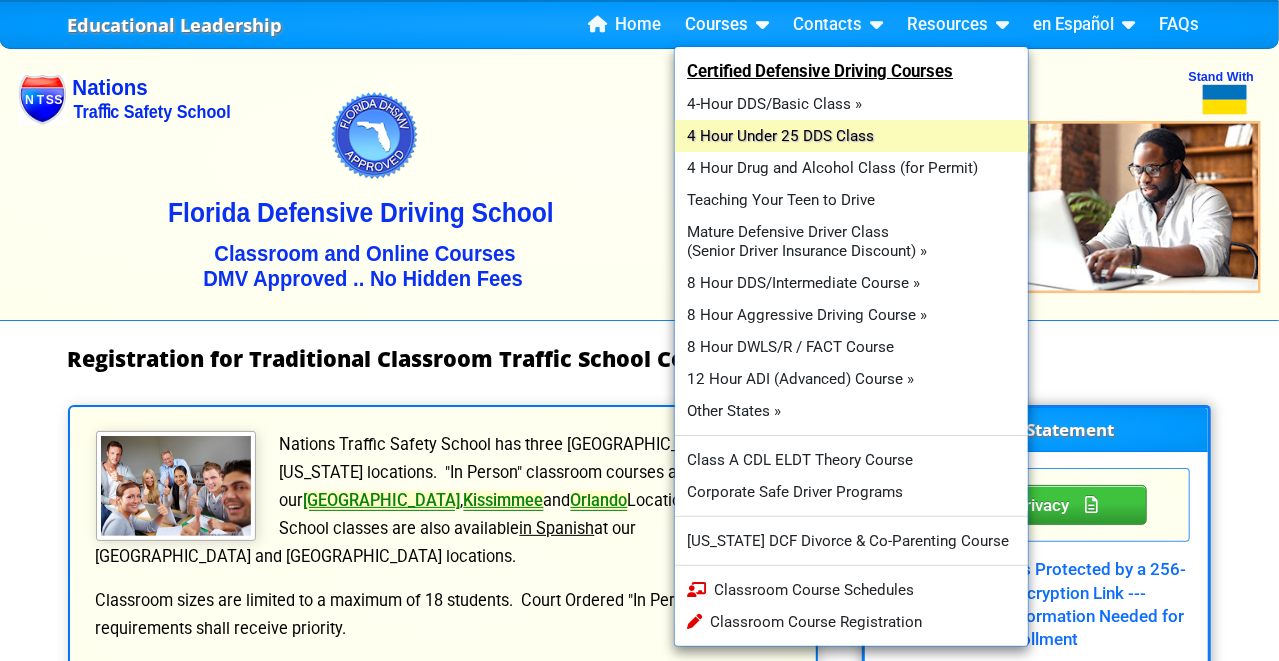 click on "4 Hour Under 25 DDS Class" at bounding box center [852, 136] 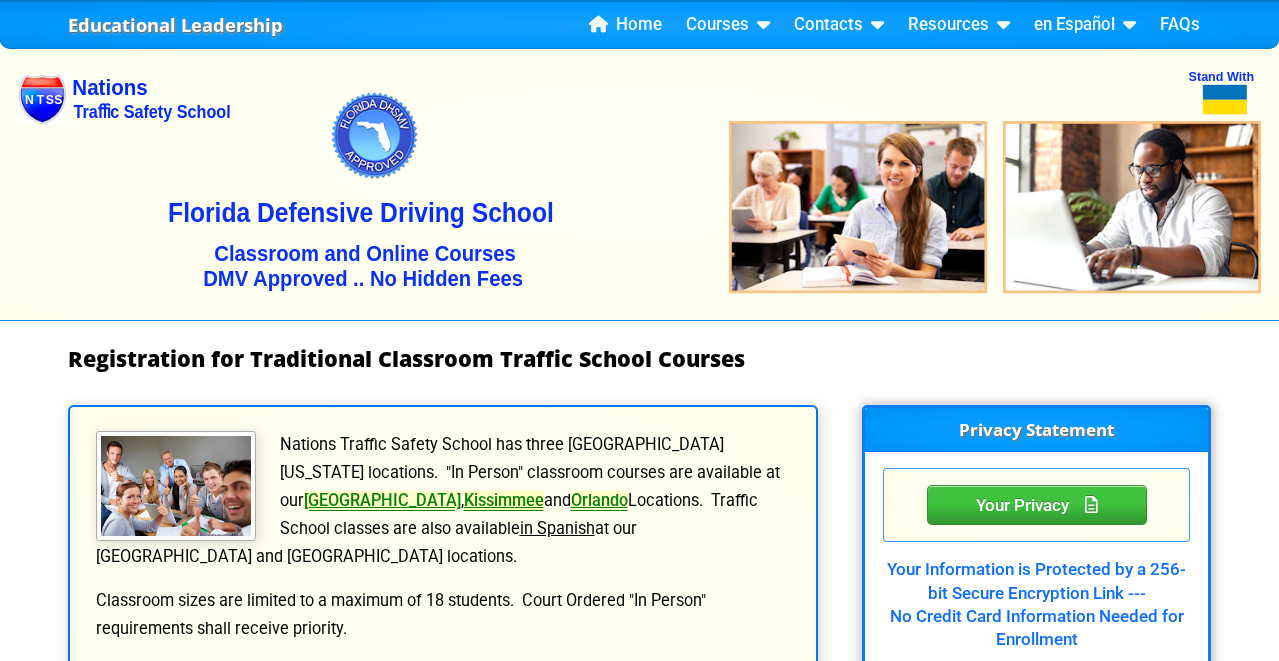 scroll, scrollTop: 0, scrollLeft: 0, axis: both 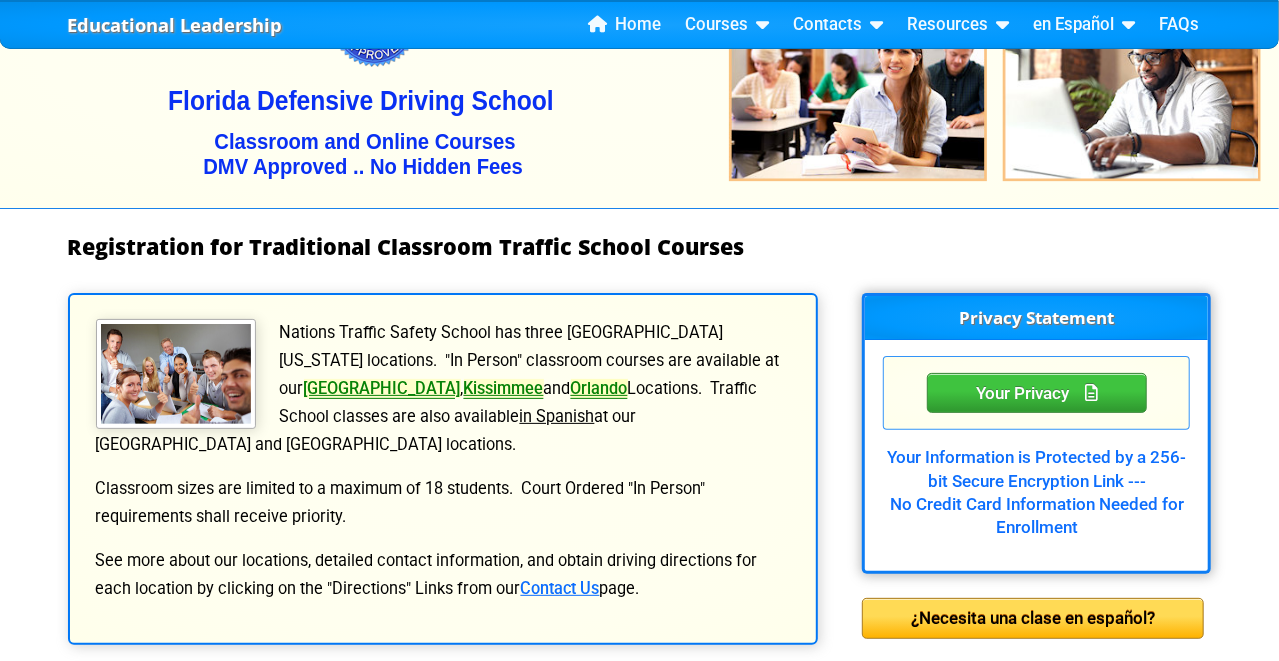 click on "Orlando" at bounding box center (599, 388) 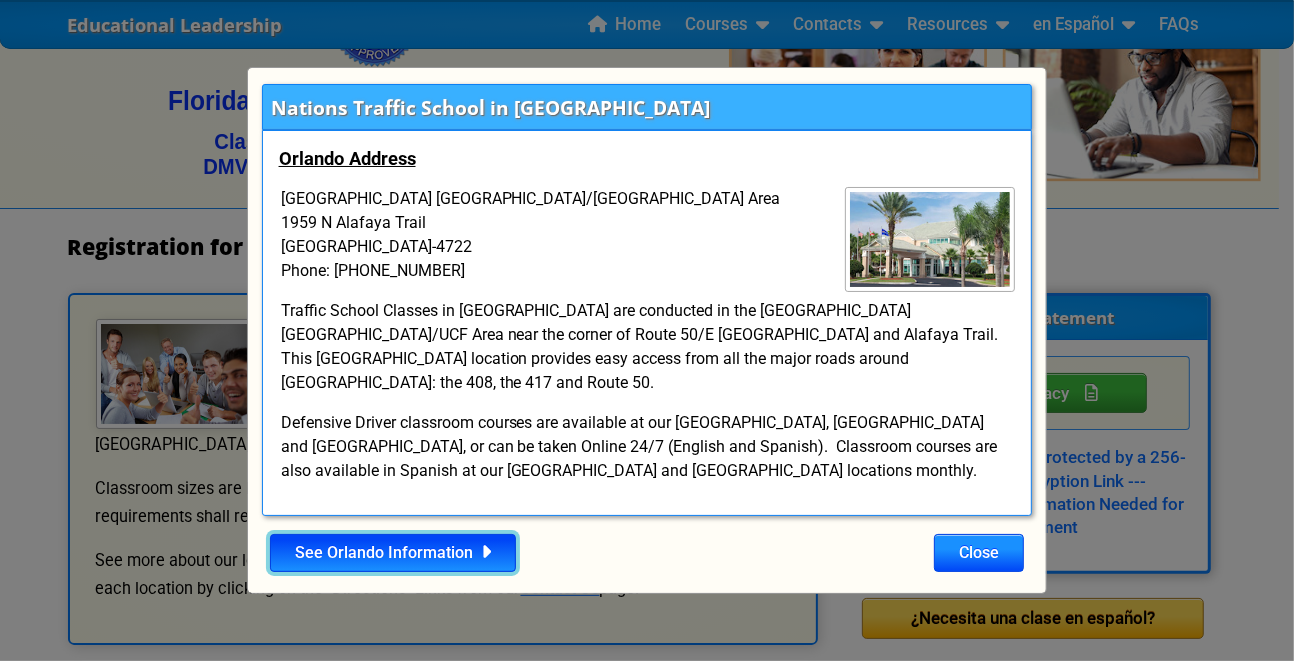 click on "See Orlando Information" at bounding box center (393, 553) 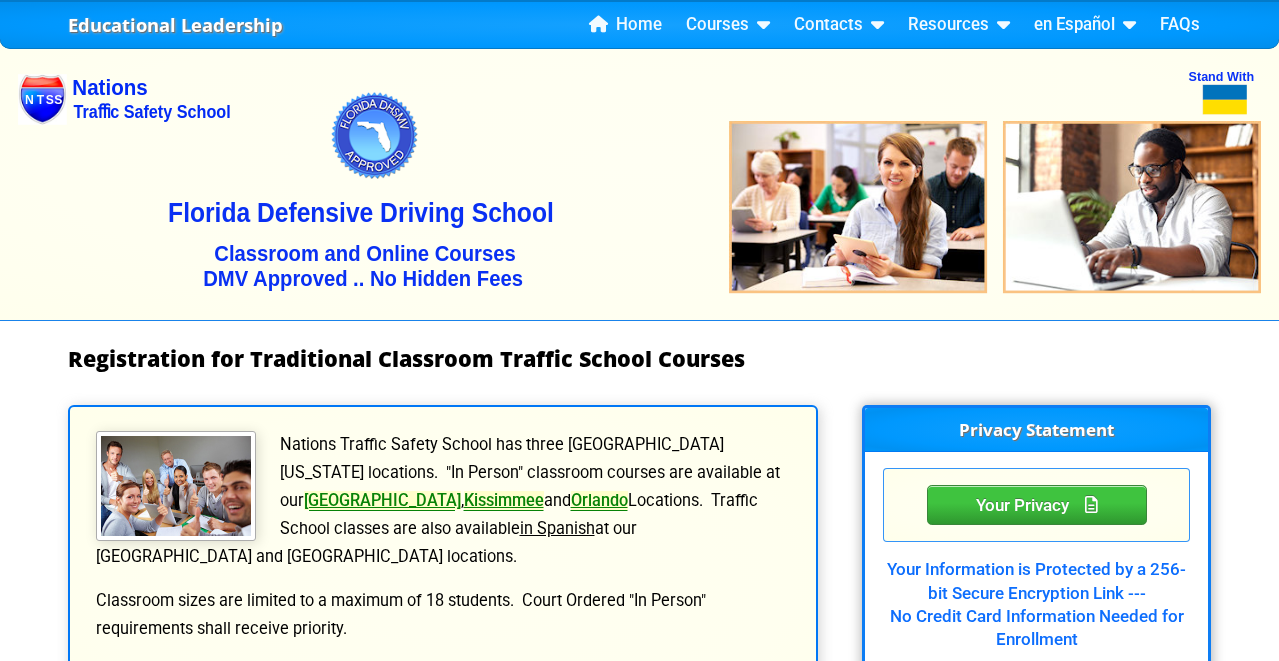 scroll, scrollTop: 0, scrollLeft: 0, axis: both 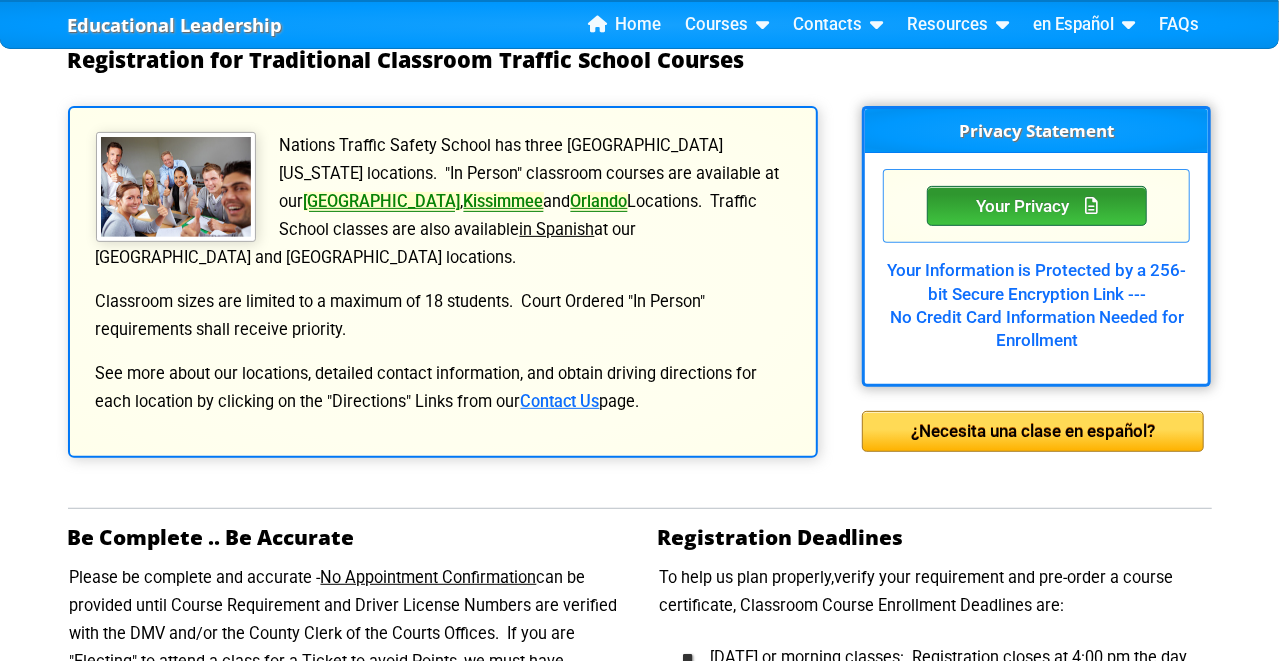 click on "Your Privacy" at bounding box center (1037, 206) 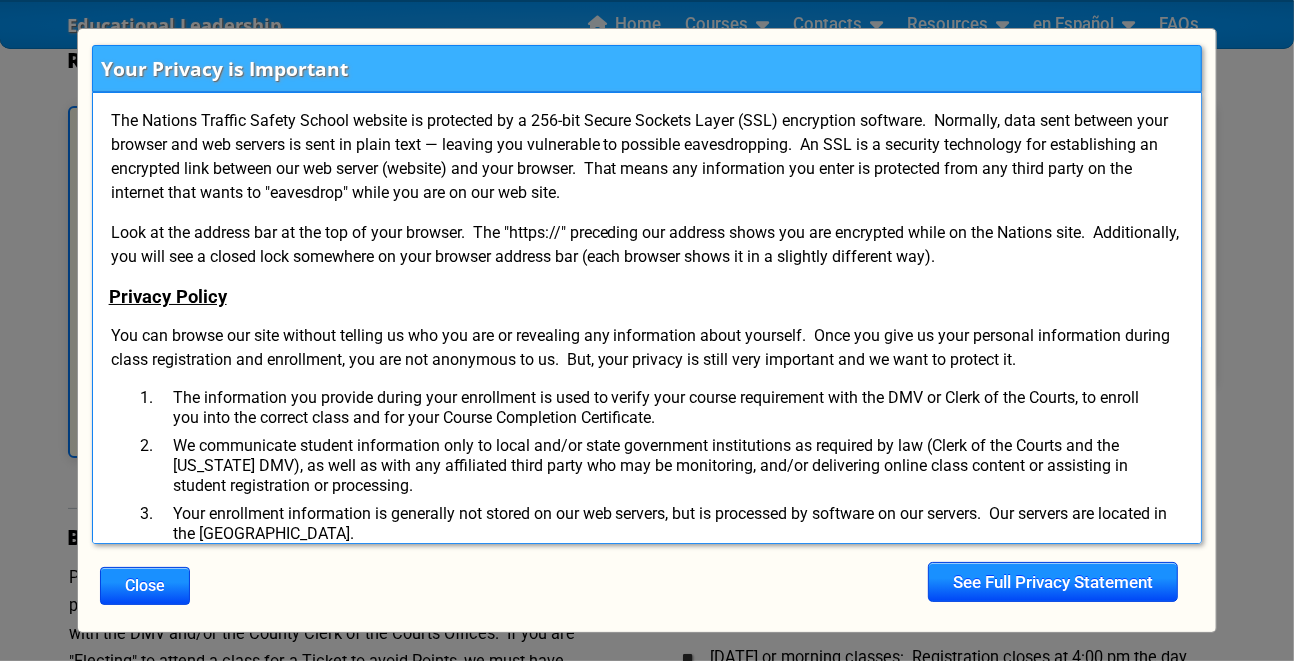 click on "Close See Full Privacy Statement" at bounding box center [647, 586] 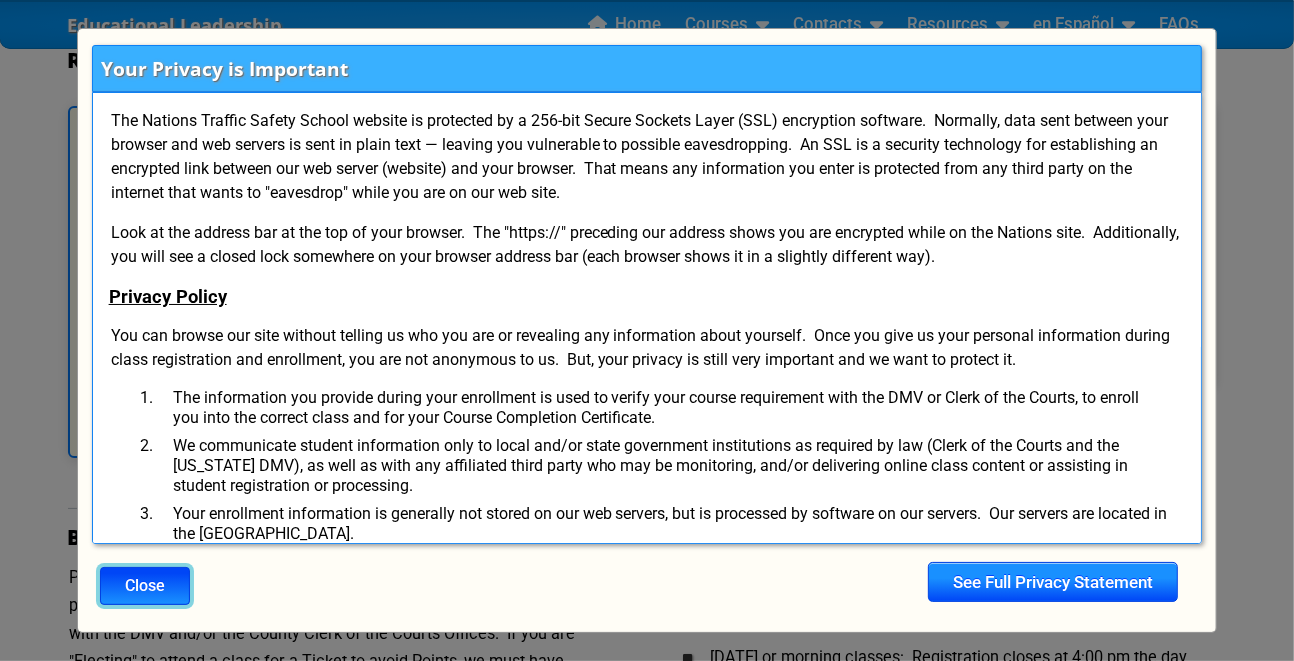 click on "Close" at bounding box center (145, 586) 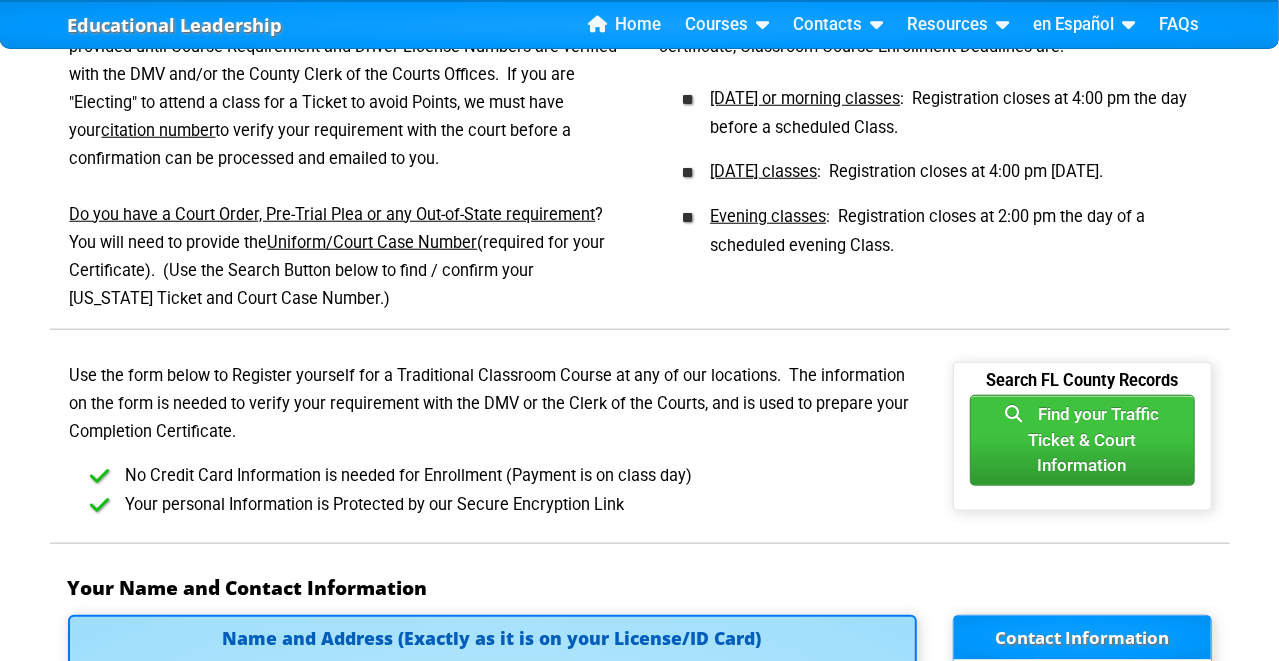 scroll, scrollTop: 1000, scrollLeft: 0, axis: vertical 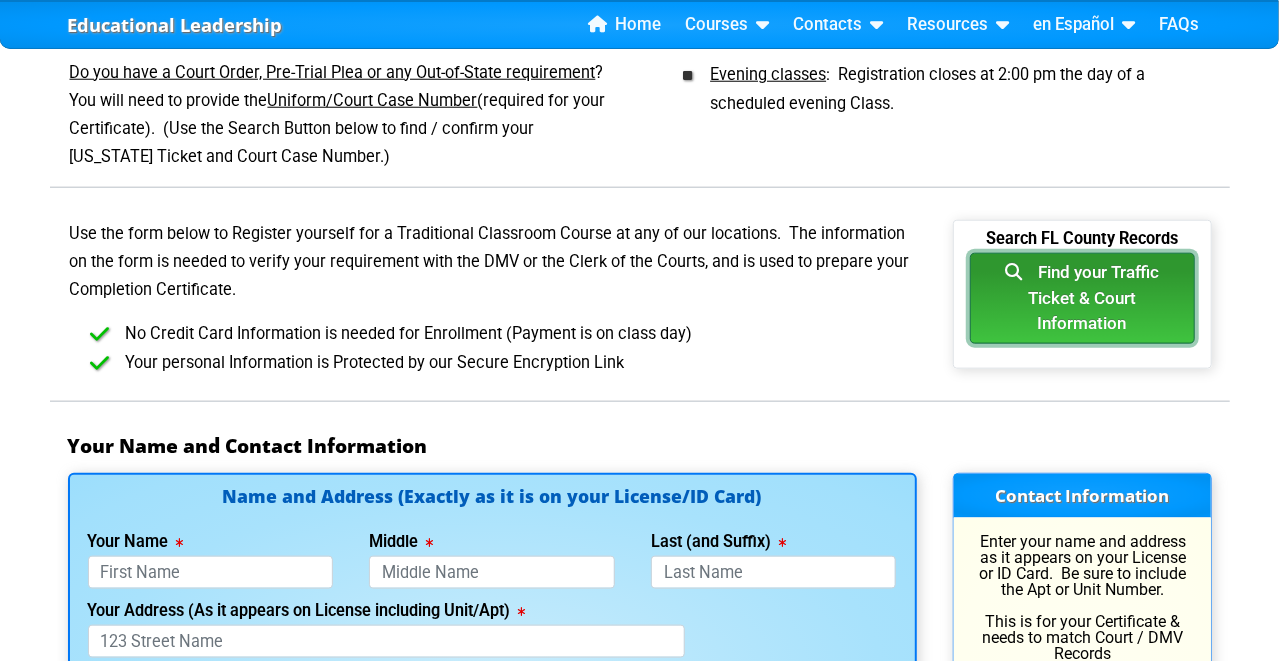 click on "Find your Traffic Ticket & Court Information" at bounding box center [1082, 298] 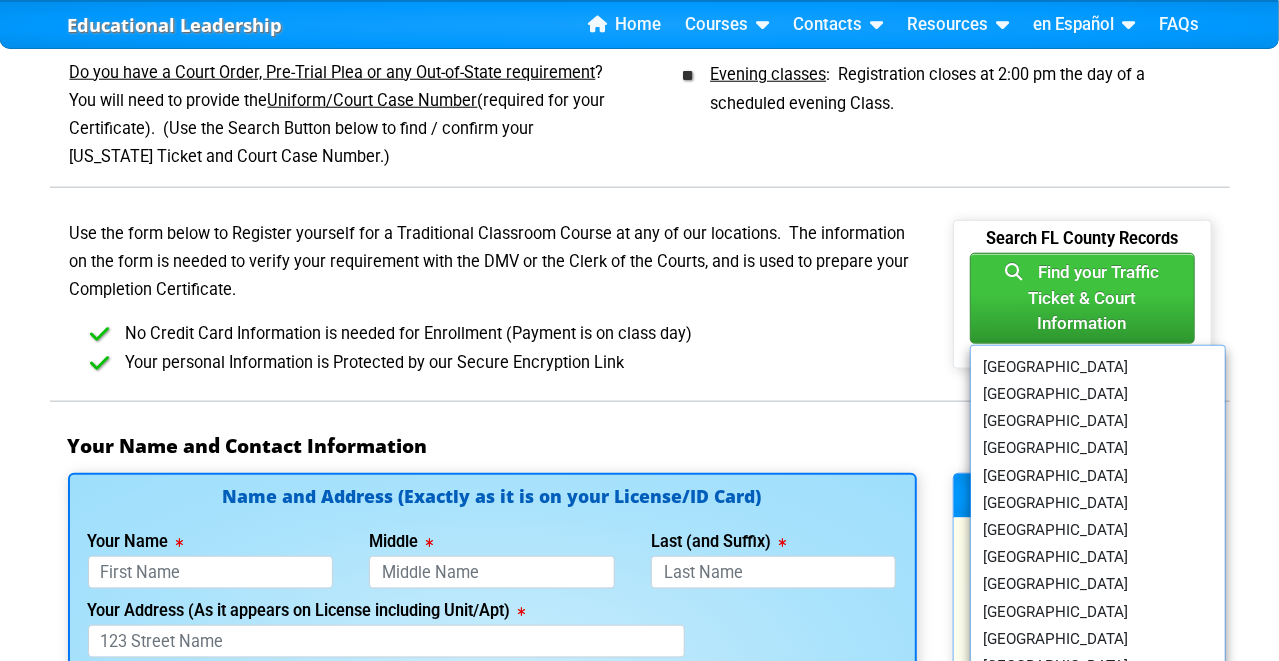 click on "No Credit Card Information is needed for Enrollment (Payment is on class day)" at bounding box center [508, 334] 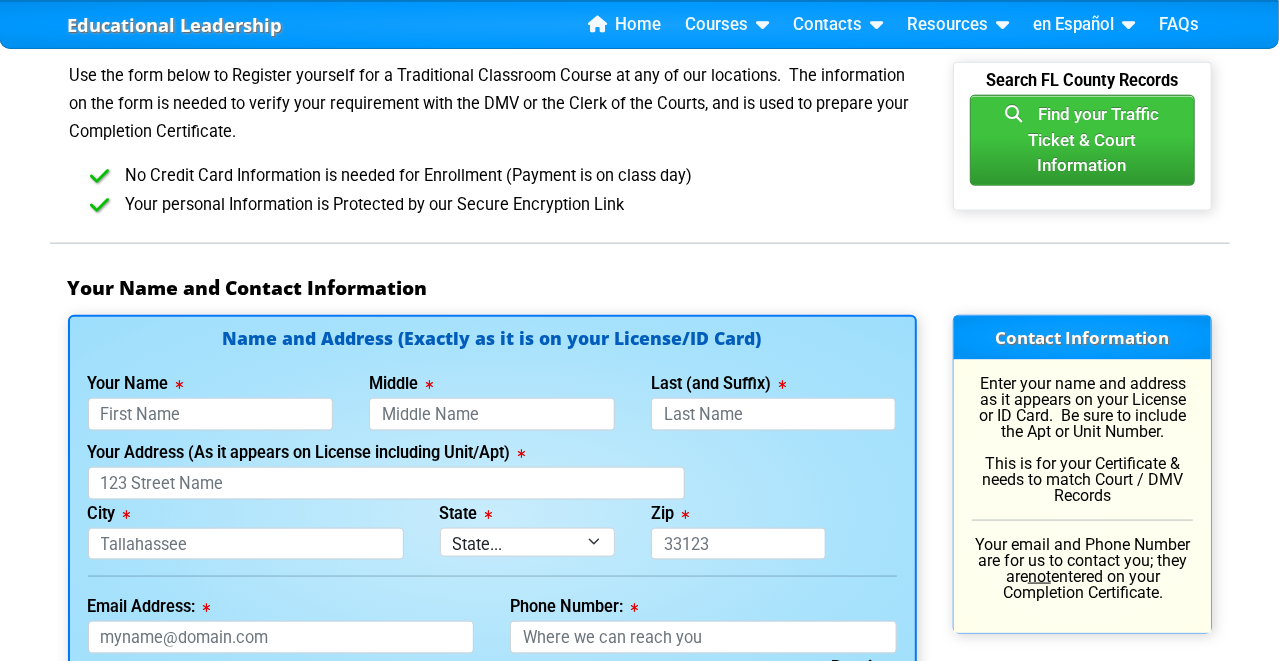 scroll, scrollTop: 1200, scrollLeft: 0, axis: vertical 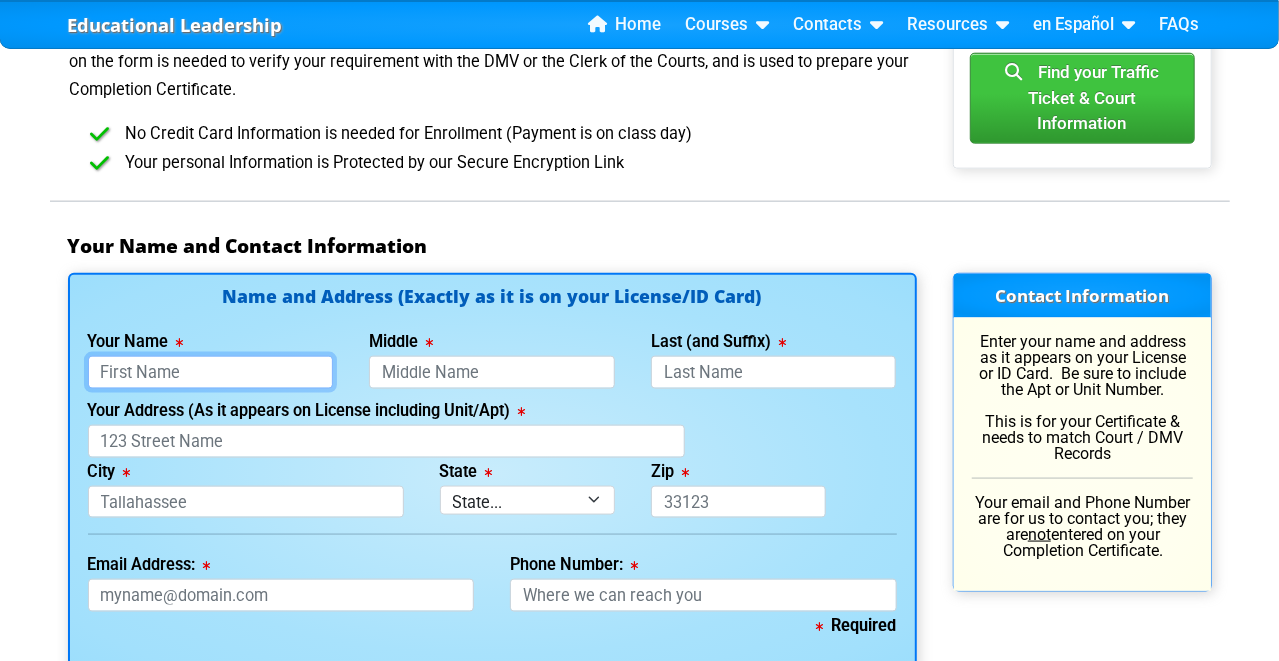 click on "Your Name" at bounding box center (211, 372) 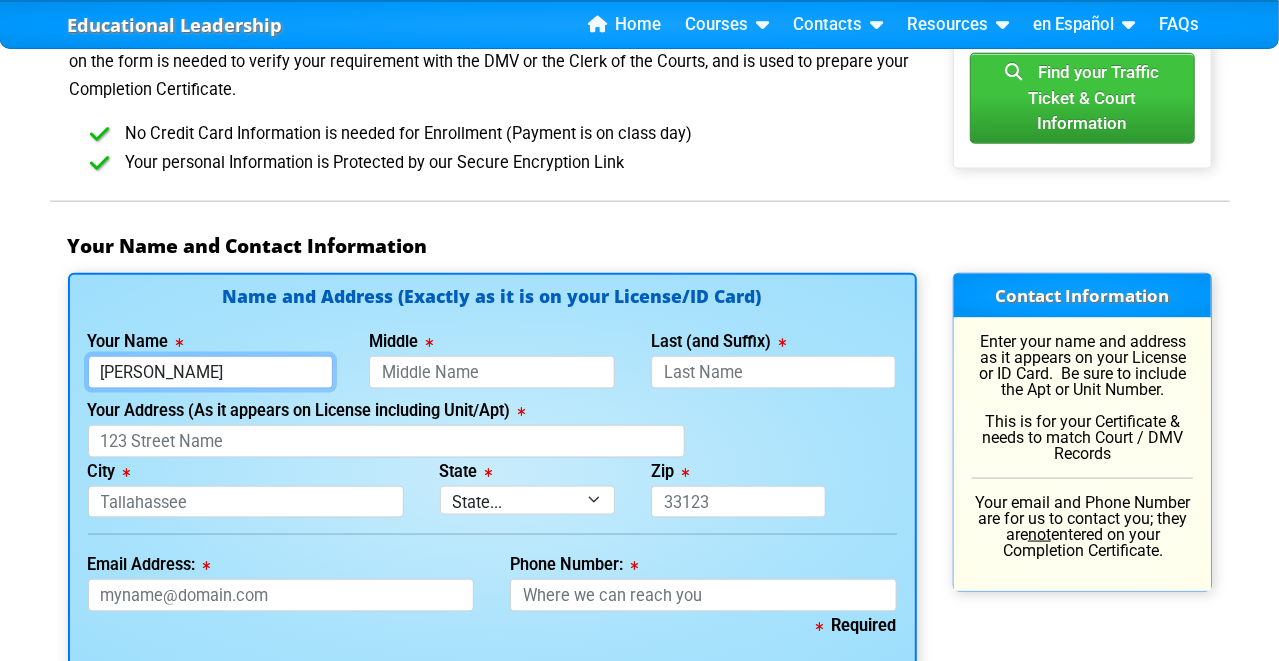 type on "Elijah" 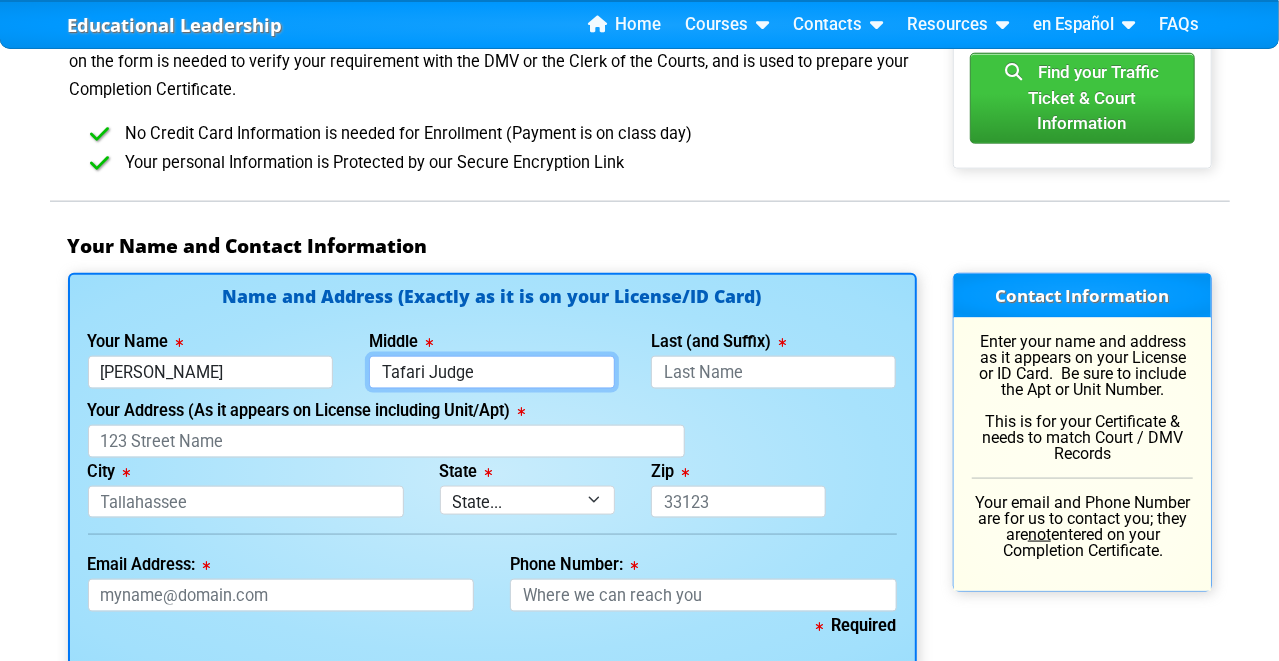 type on "Tafari Judge" 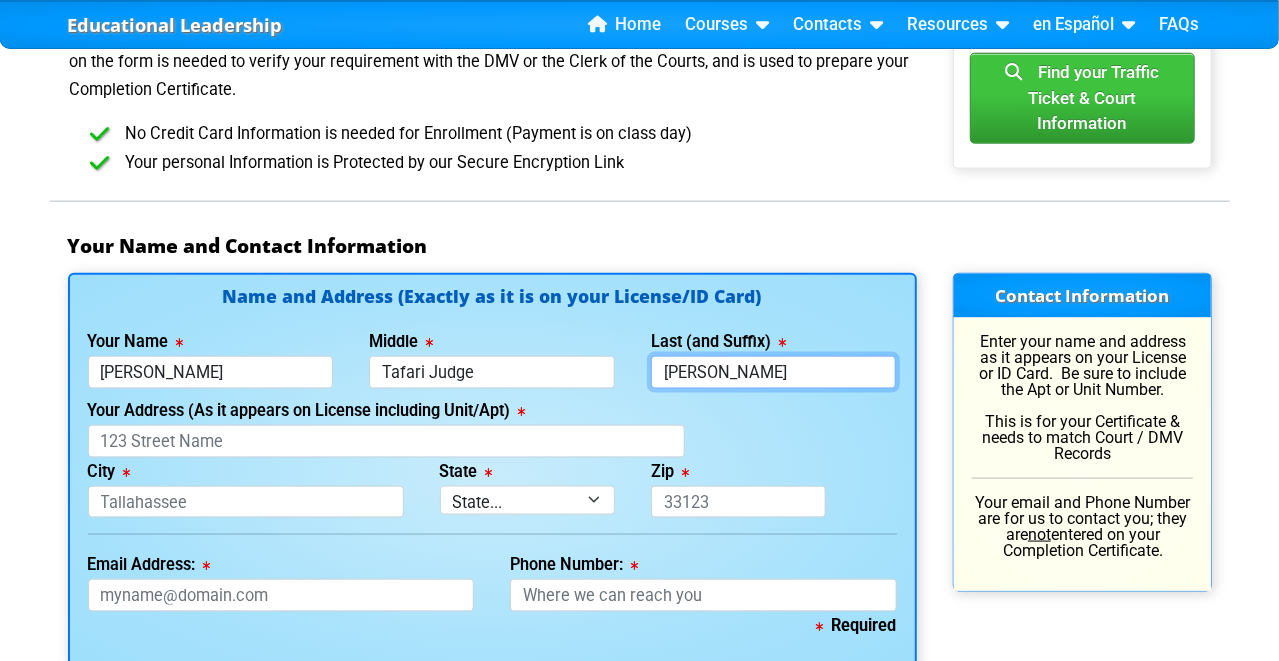 type on "Clarke" 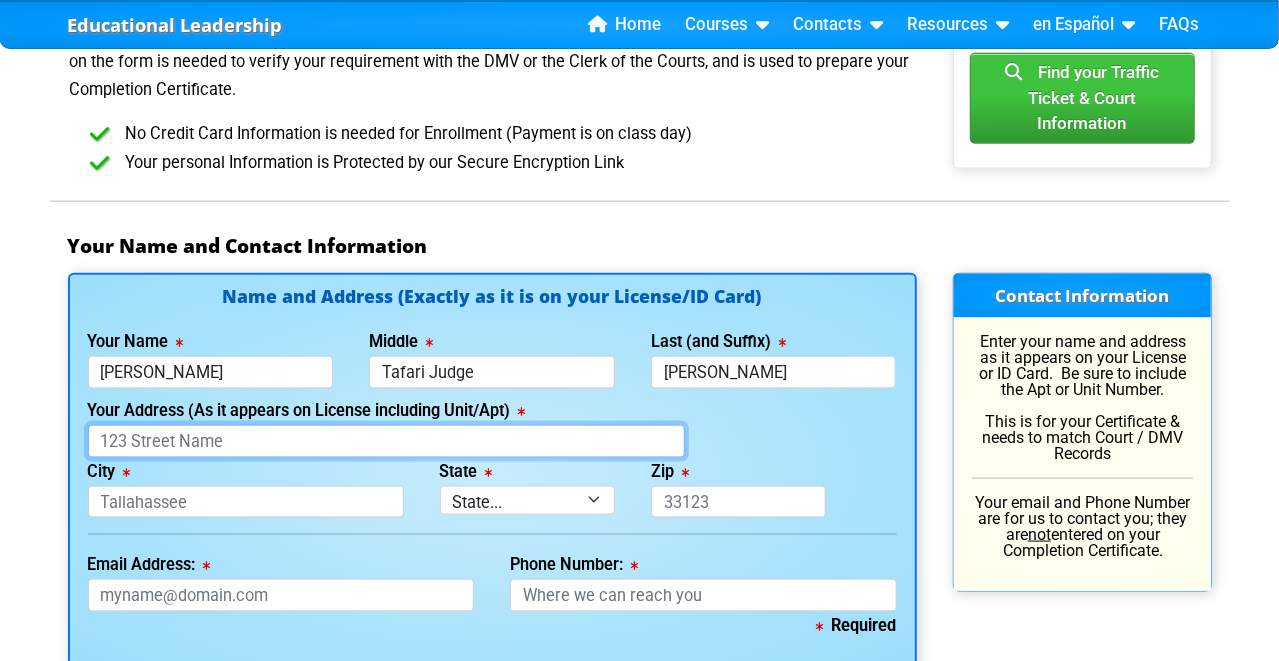 click on "Your Address (As it appears on License including Unit/Apt)" at bounding box center (387, 441) 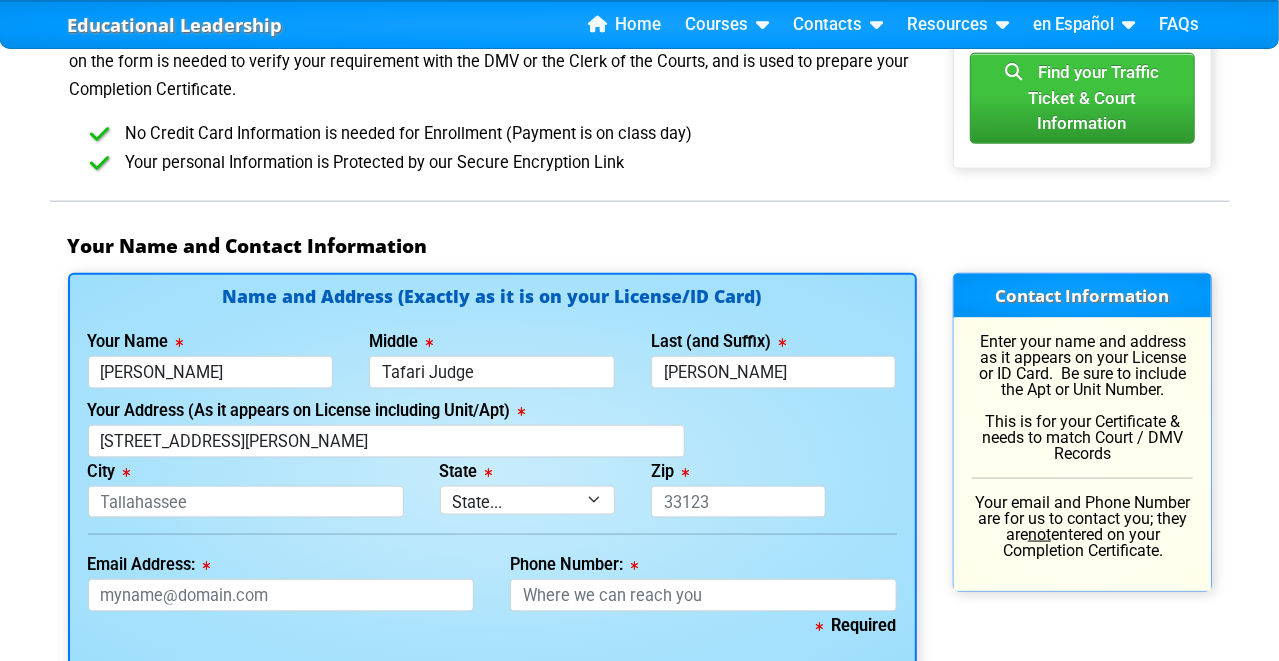 type on "752 Howland Lane" 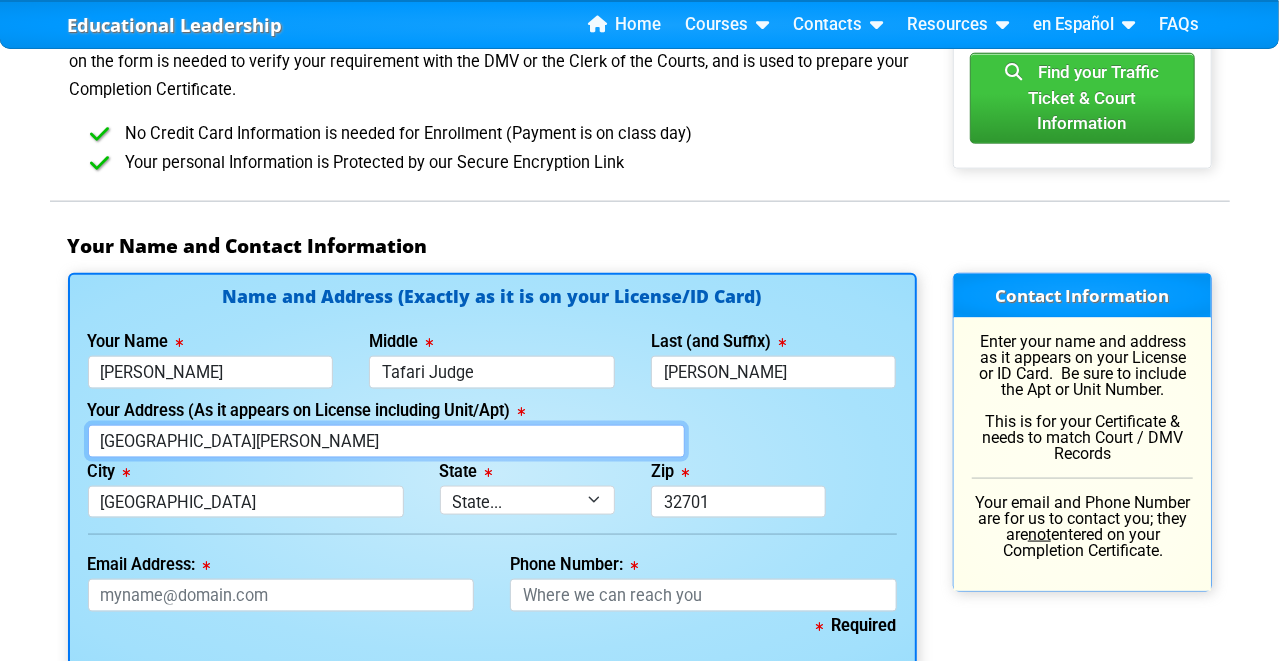 click on "752 Howland Lane" at bounding box center (387, 441) 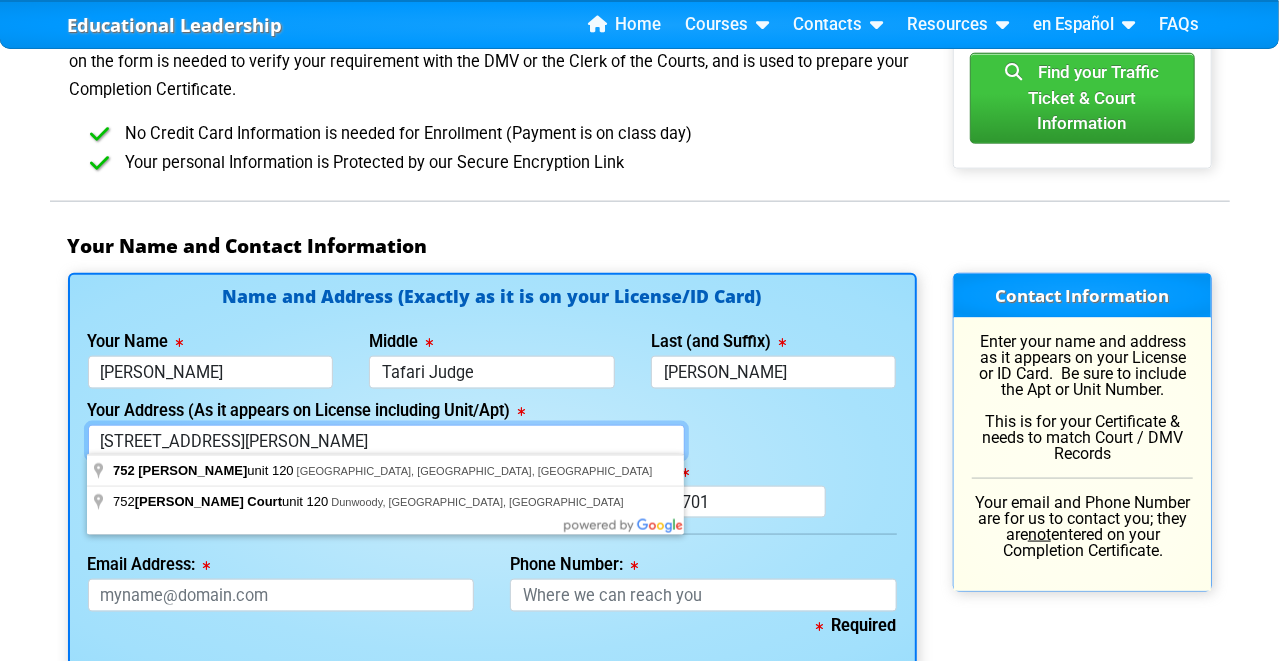 type on "752 Howland Lane Unit 120" 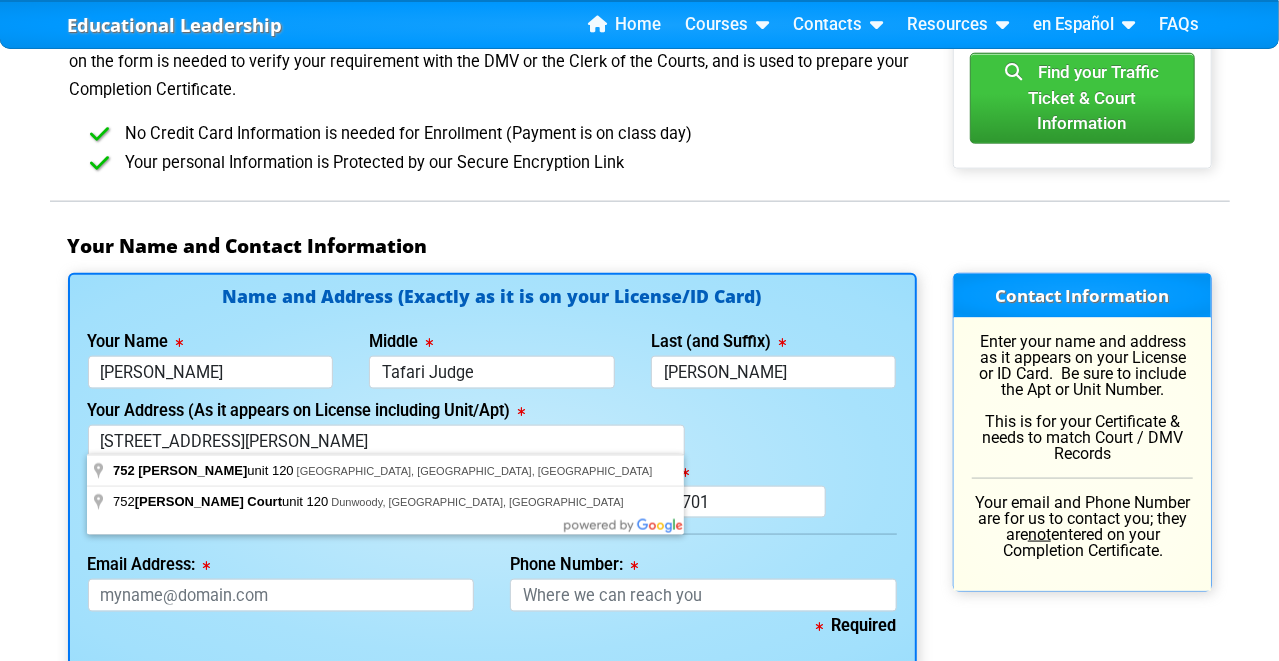 click on "Zip
32701" at bounding box center (738, 488) 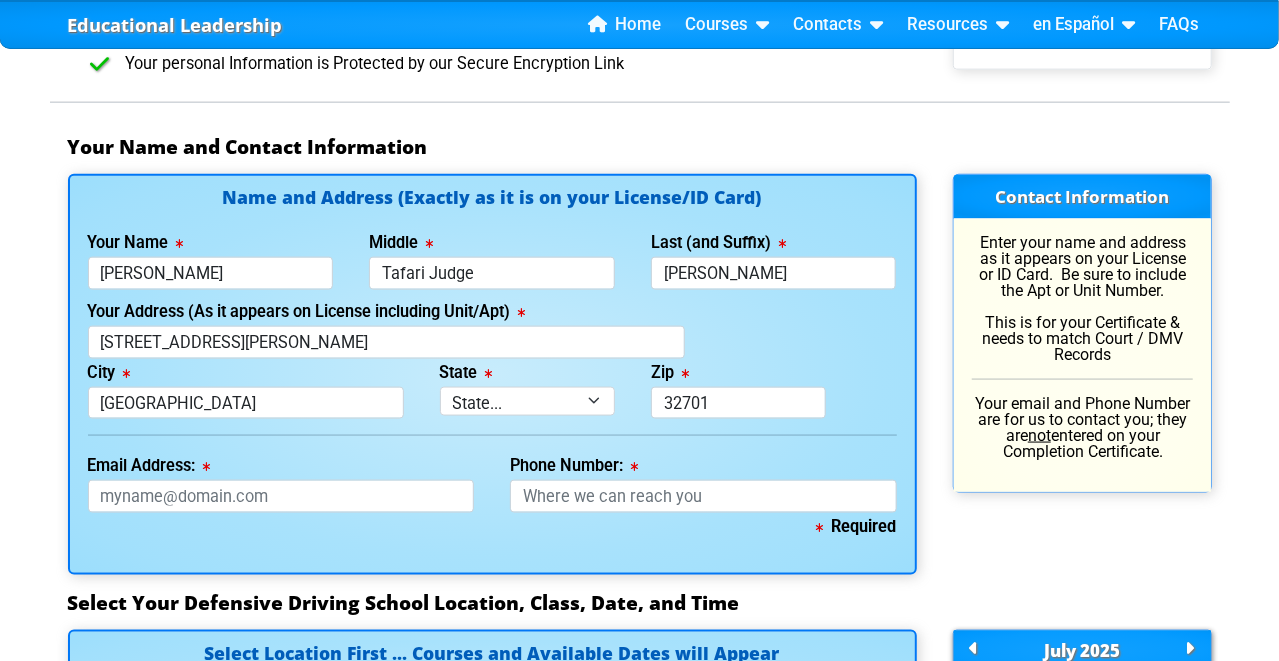 scroll, scrollTop: 1400, scrollLeft: 0, axis: vertical 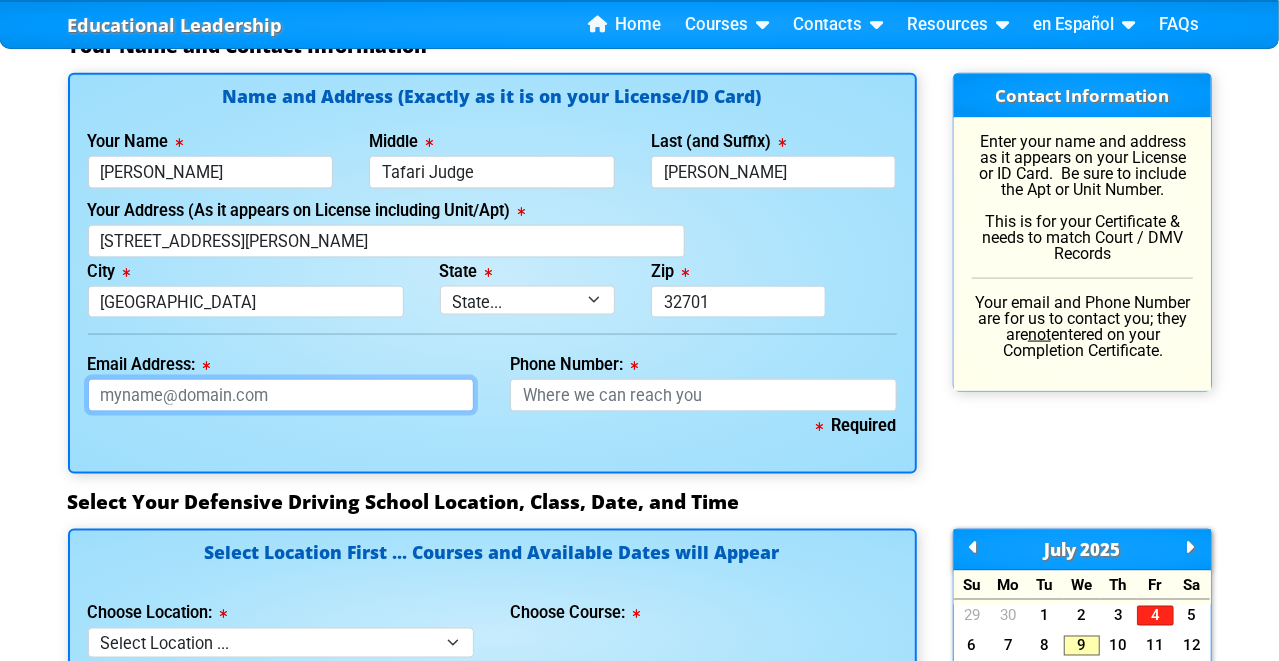 click on "Email Address:" at bounding box center [281, 395] 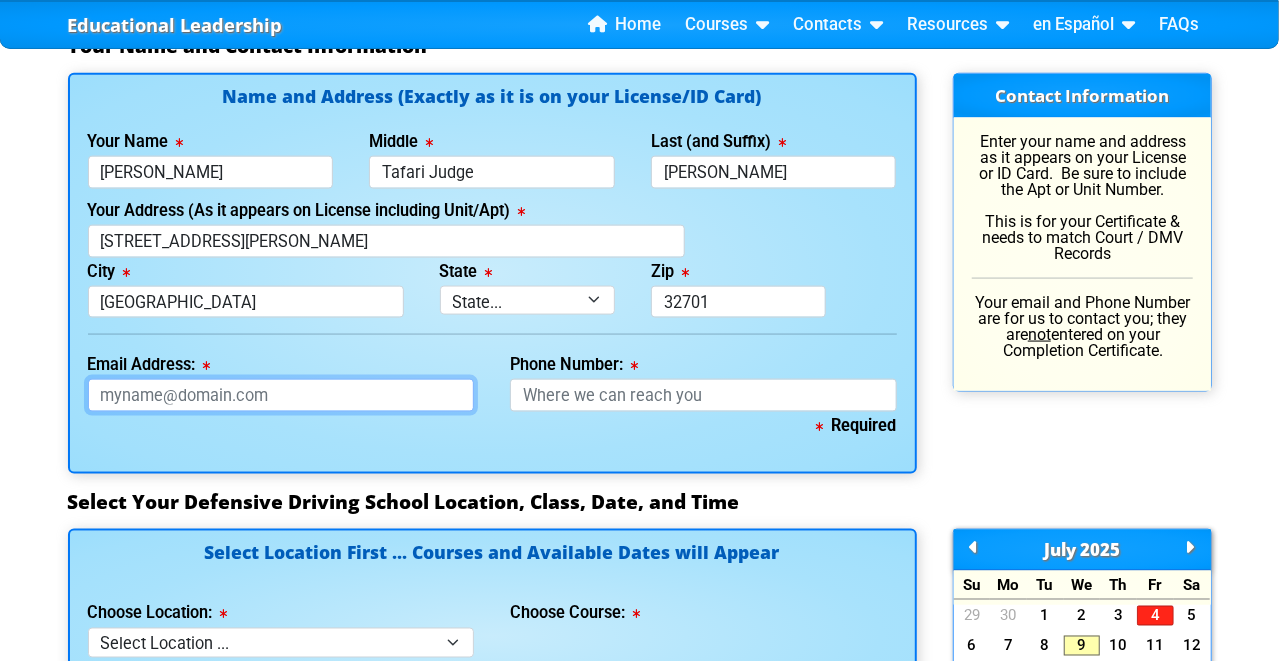 type on "e" 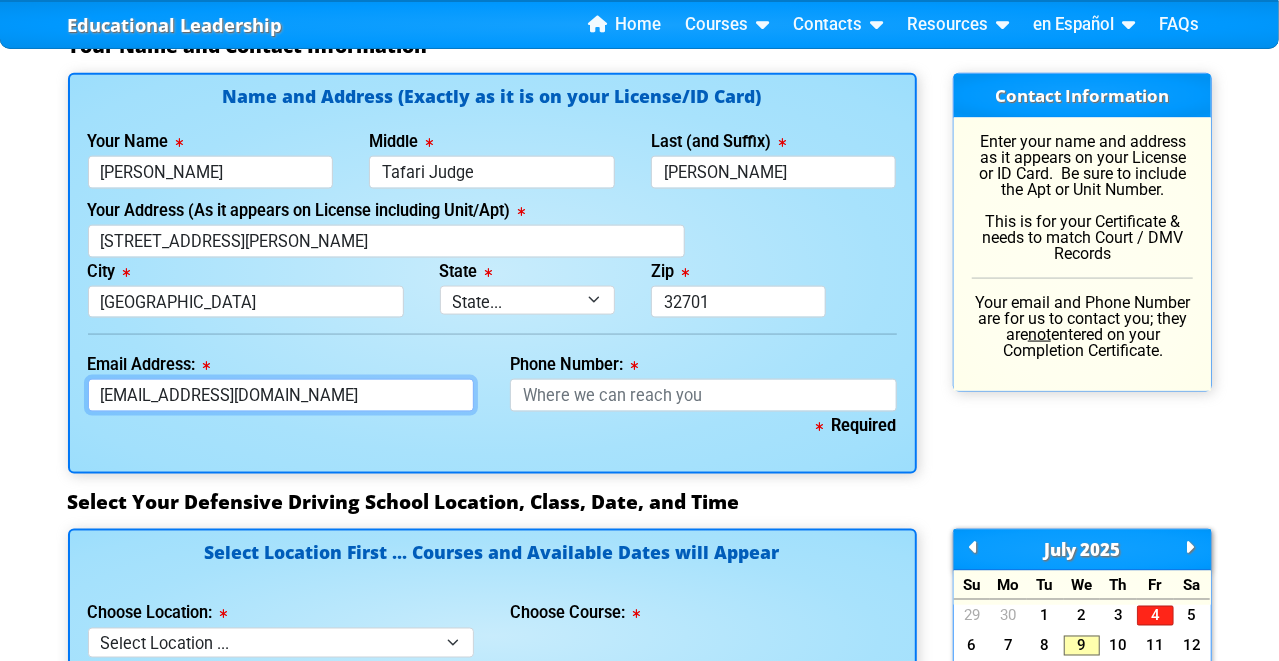 type on "jamaicaelijah14@gmail.com" 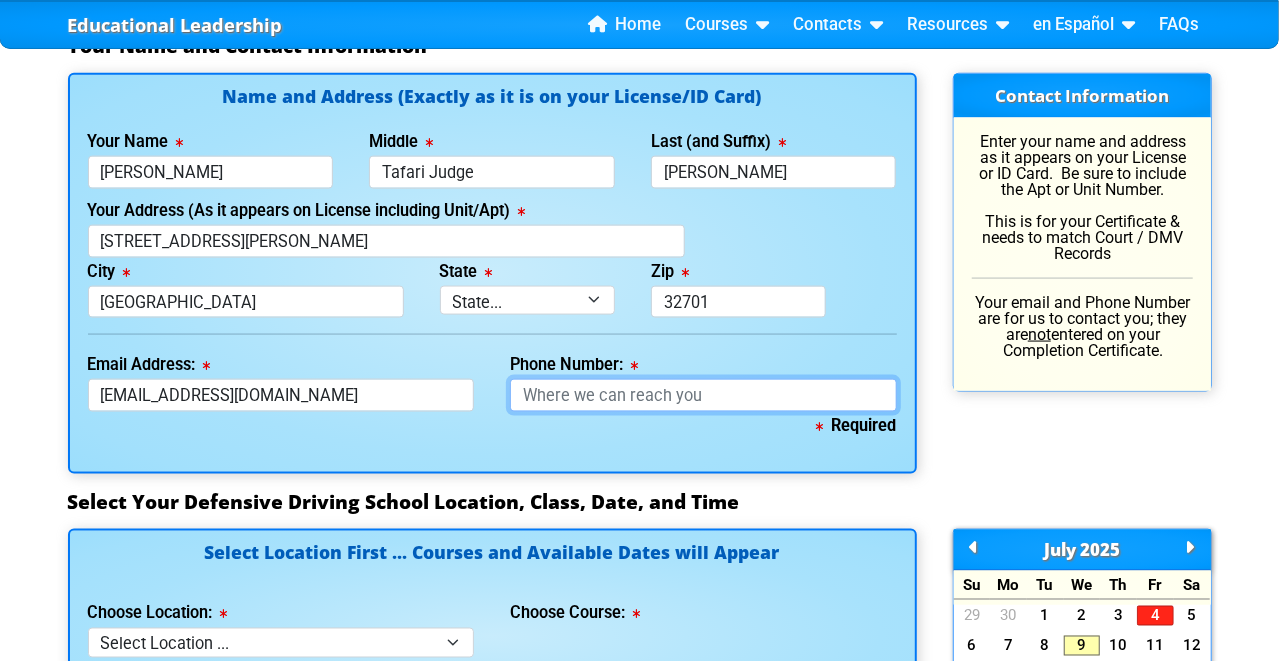 click on "Phone Number:" at bounding box center (703, 395) 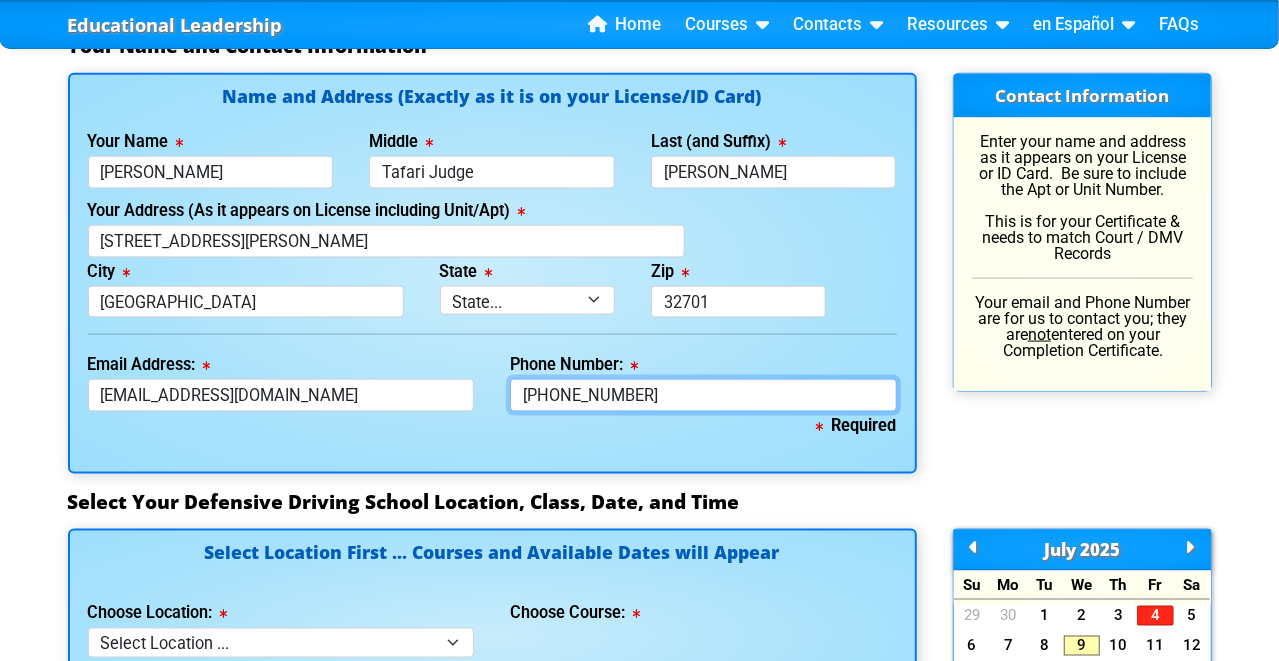 type on "407-399-6538" 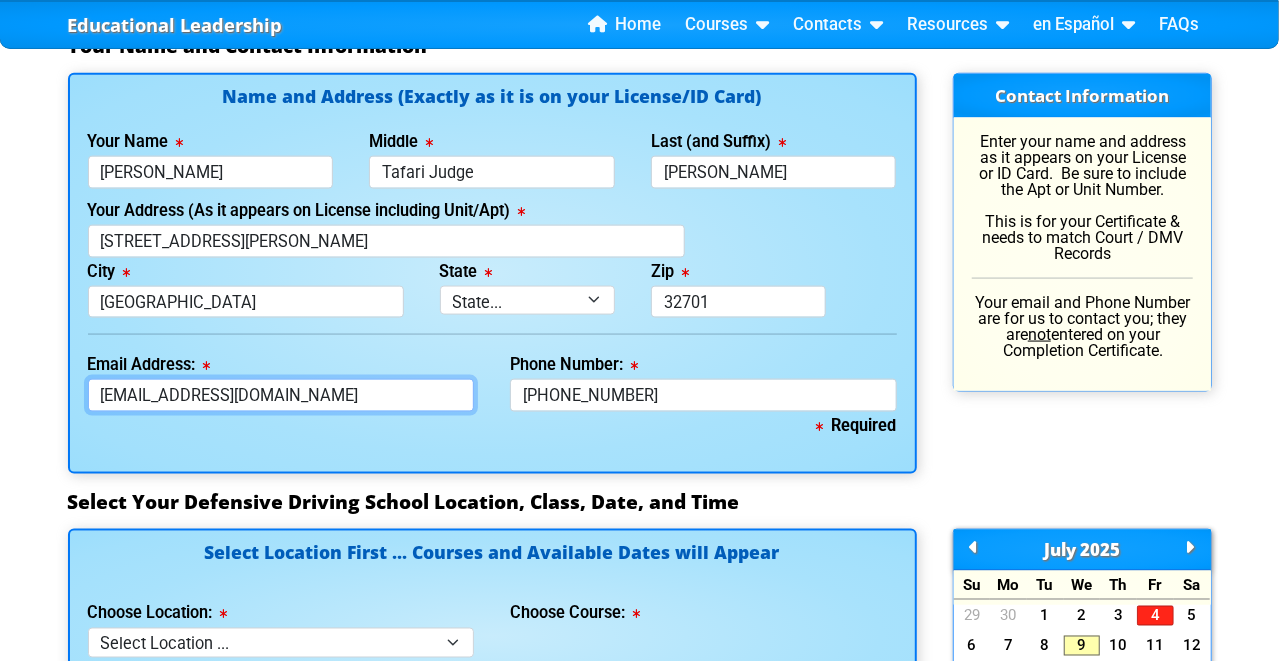 drag, startPoint x: 355, startPoint y: 390, endPoint x: 158, endPoint y: 369, distance: 198.11613 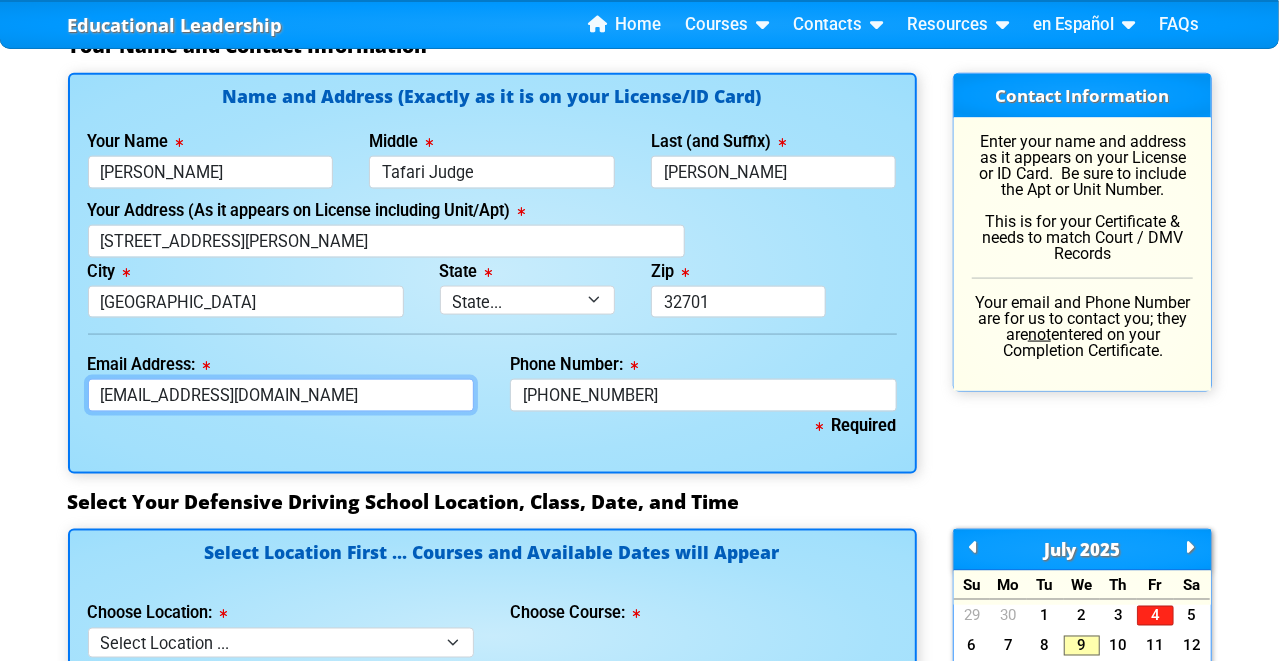 click on "Email Address:
jamaicaelijah14@gmail.com" at bounding box center (281, 381) 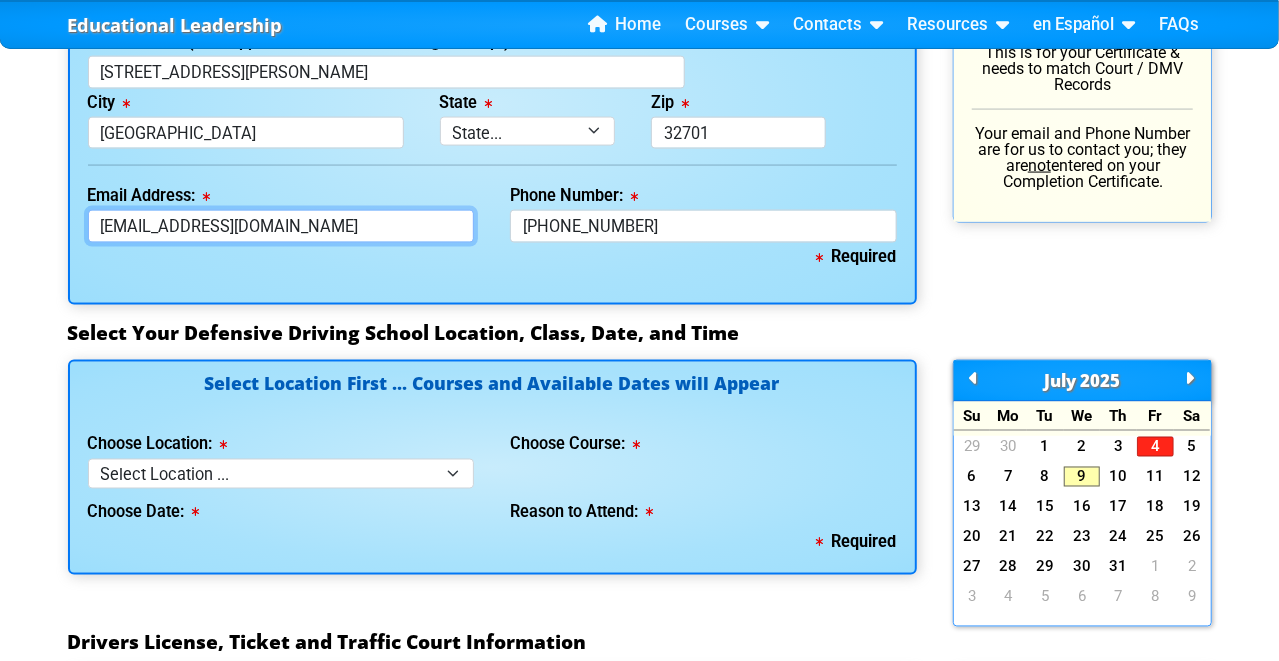 scroll, scrollTop: 1600, scrollLeft: 0, axis: vertical 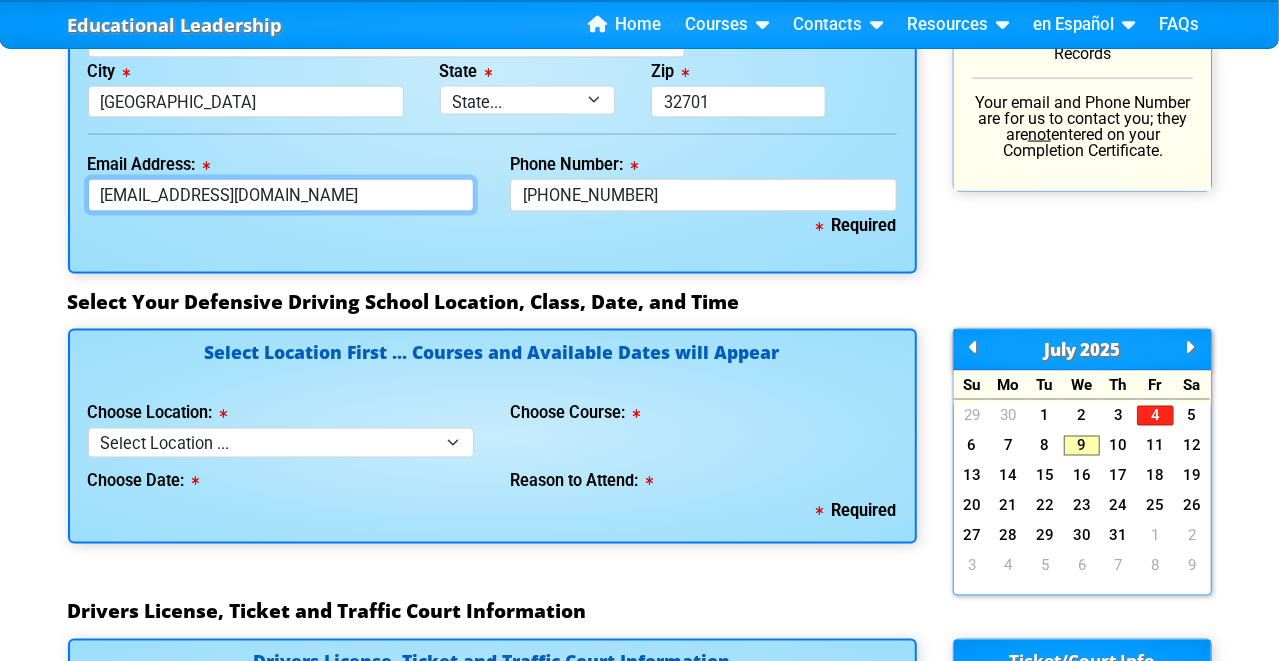 click on "jamaicasara@yahoo.com" at bounding box center [281, 195] 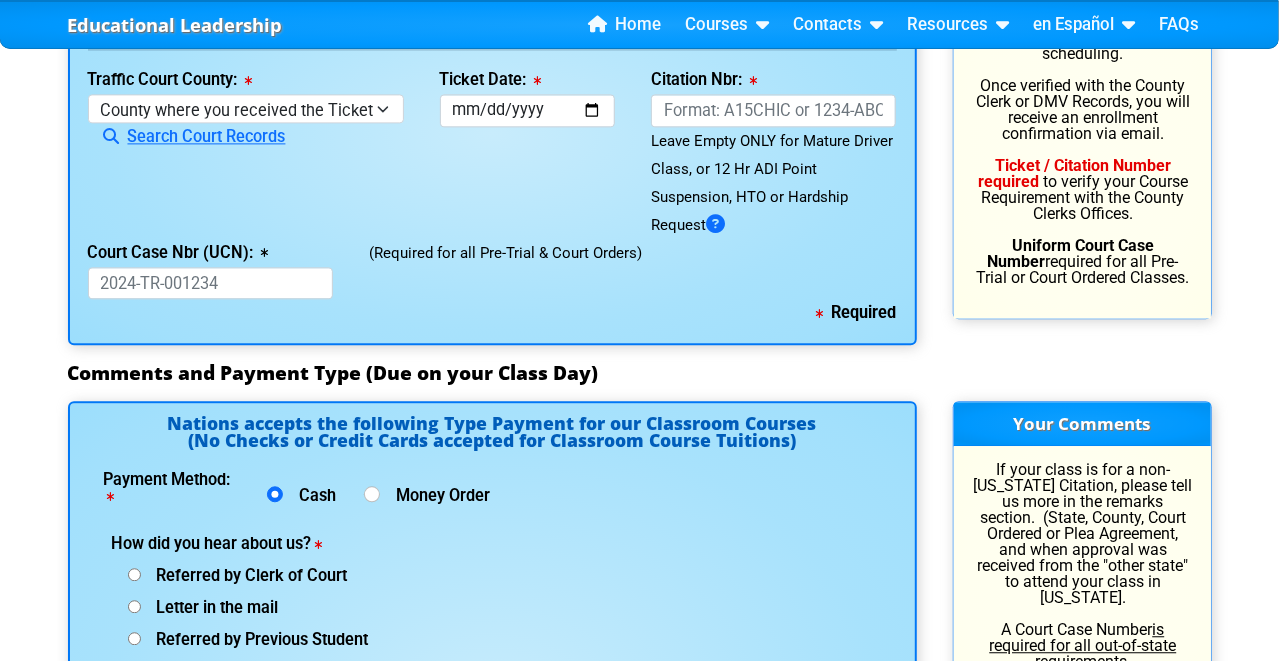 scroll, scrollTop: 2400, scrollLeft: 0, axis: vertical 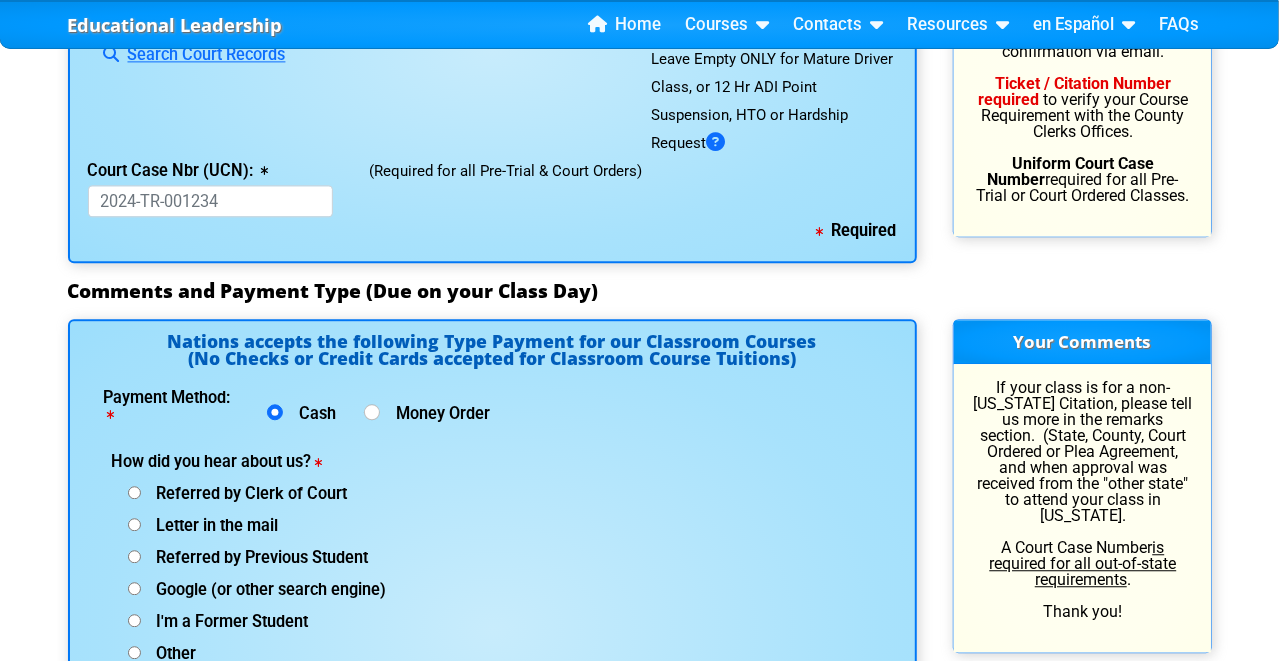 type on "jamaicasara@yahoo.com" 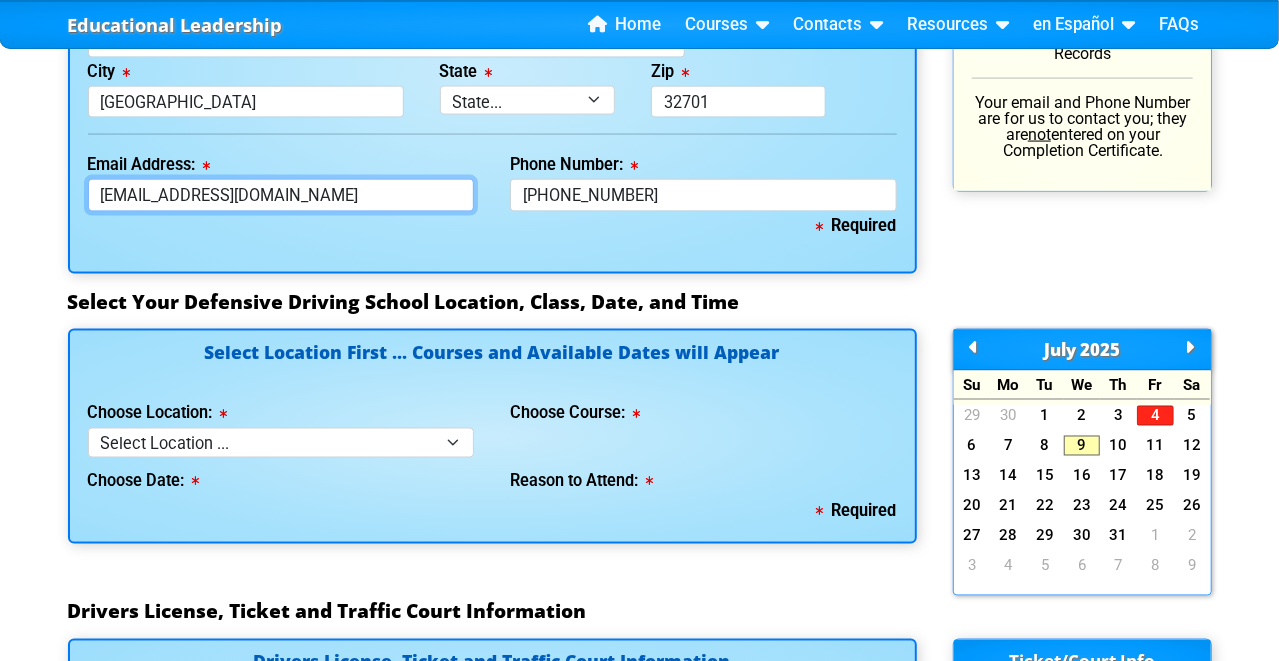 scroll, scrollTop: 1699, scrollLeft: 0, axis: vertical 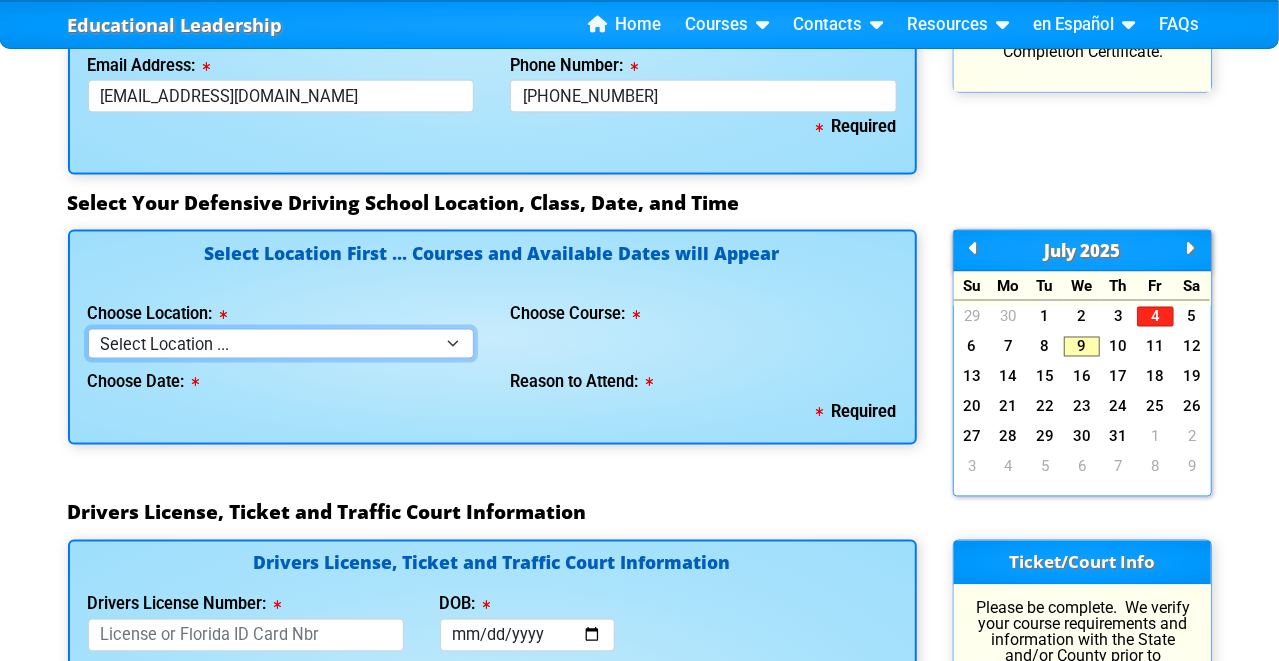 click on "Select Location ... Tampa Orlando Kissimmee Tampa - en español Kissimmee - en español Live Virtual Classroom via MS Teams" at bounding box center [281, 343] 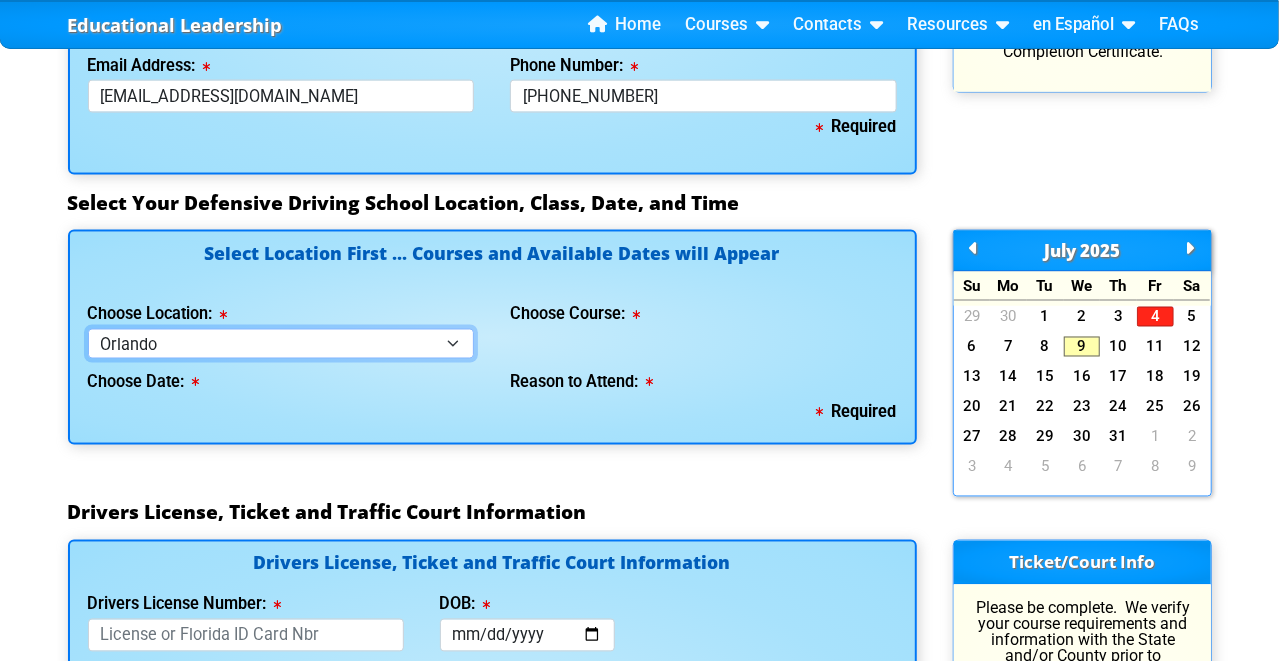 click on "Select Location ... Tampa Orlando Kissimmee Tampa - en español Kissimmee - en español Live Virtual Classroom via MS Teams" at bounding box center [281, 343] 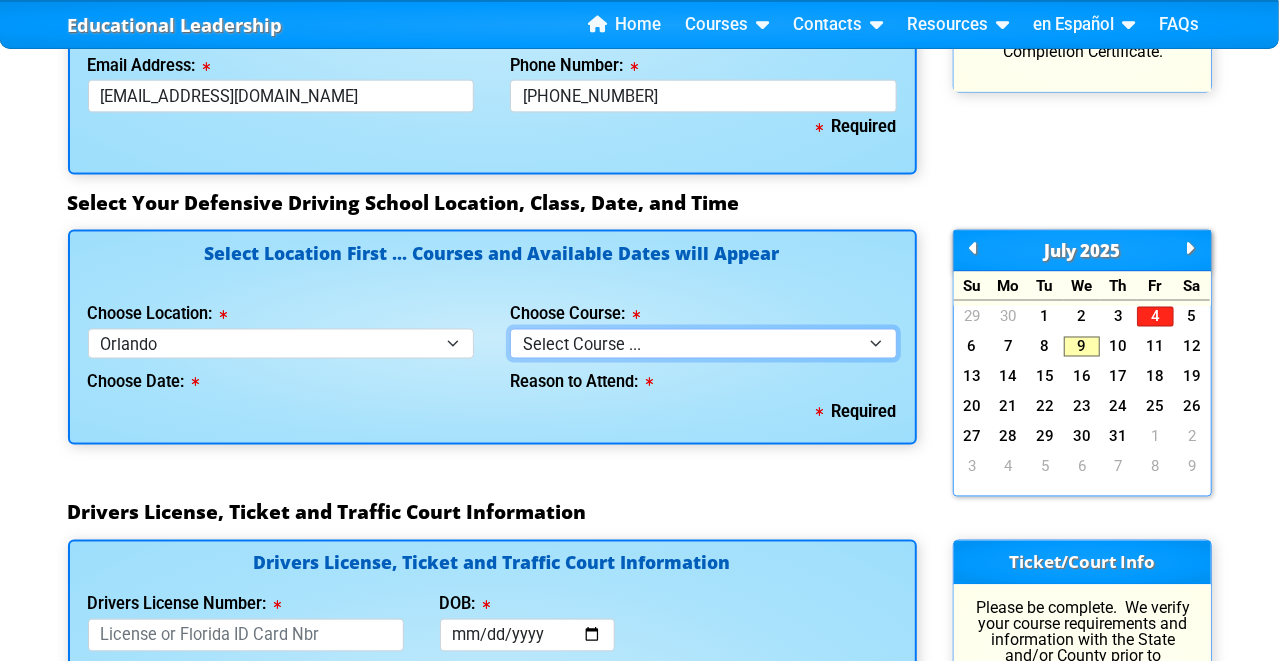 click on "Select Course ... 4 Hour Under 25 Class (STOP or Youthful Offender) 8 Hour Aggressive Driver Class 8 Hour DDS/DDC for Basic or Intermediate Course 8 Hour DWLS/R / FACT Course" at bounding box center (703, 343) 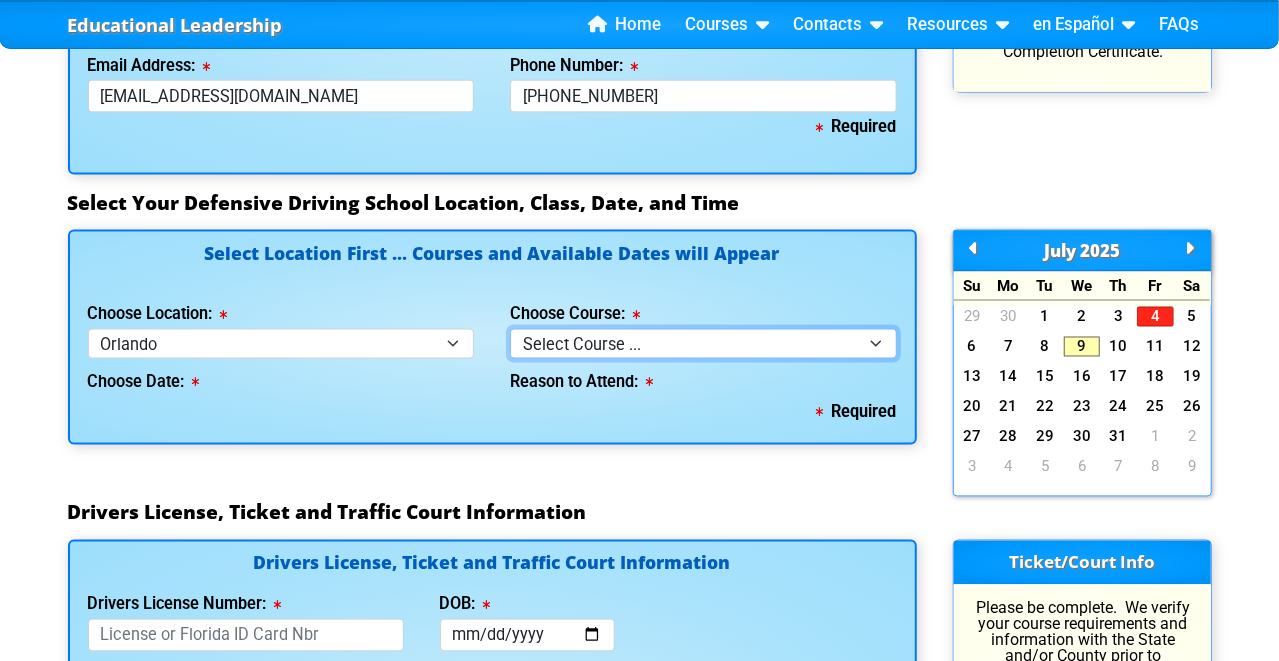 select on "2" 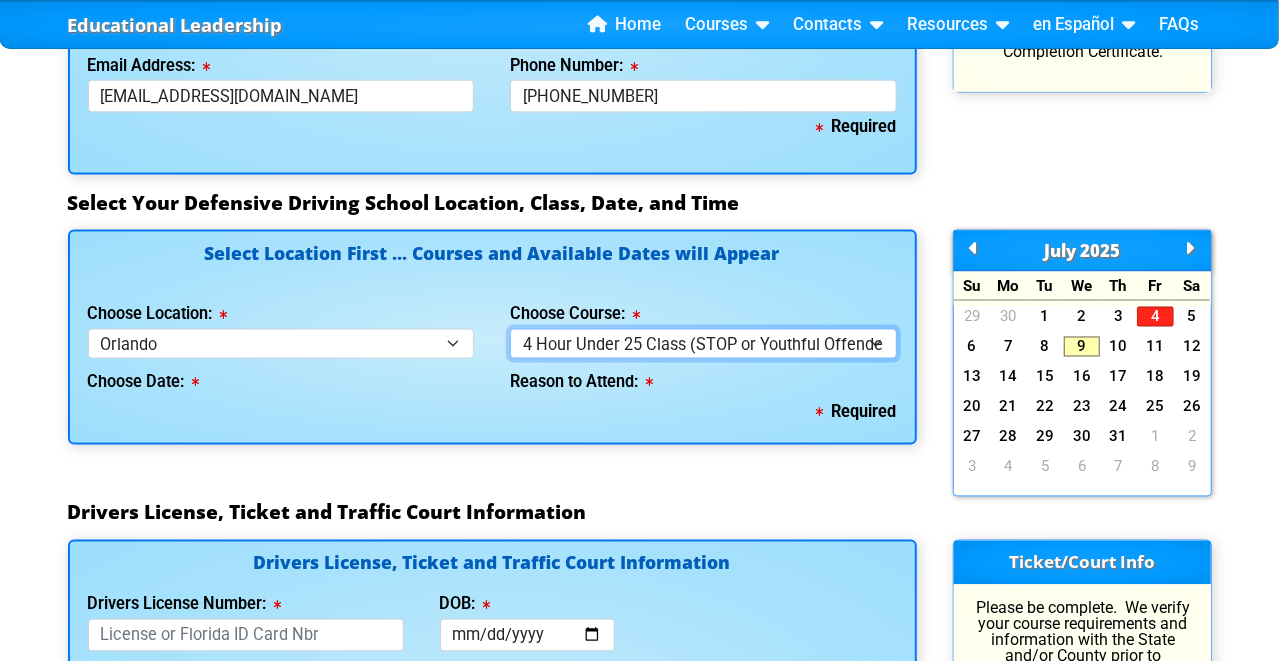 click on "Select Course ... 4 Hour Under 25 Class (STOP or Youthful Offender) 8 Hour Aggressive Driver Class 8 Hour DDS/DDC for Basic or Intermediate Course 8 Hour DWLS/R / FACT Course" at bounding box center [703, 343] 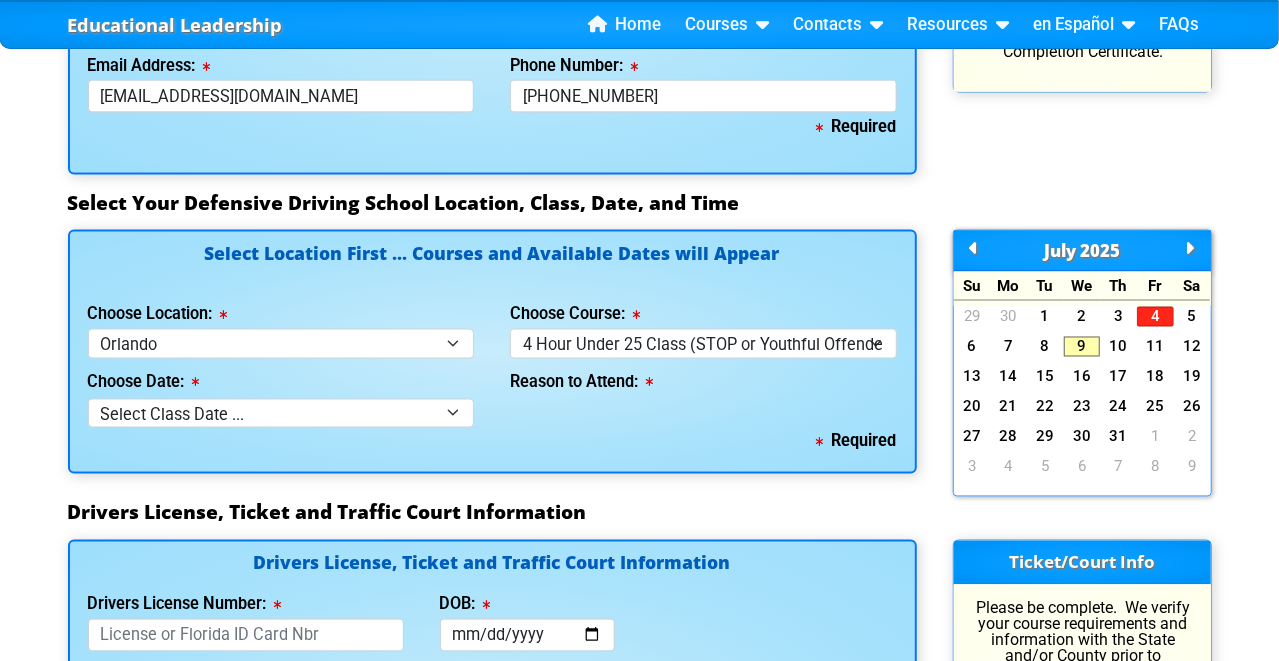 click on "Required" at bounding box center [492, 442] 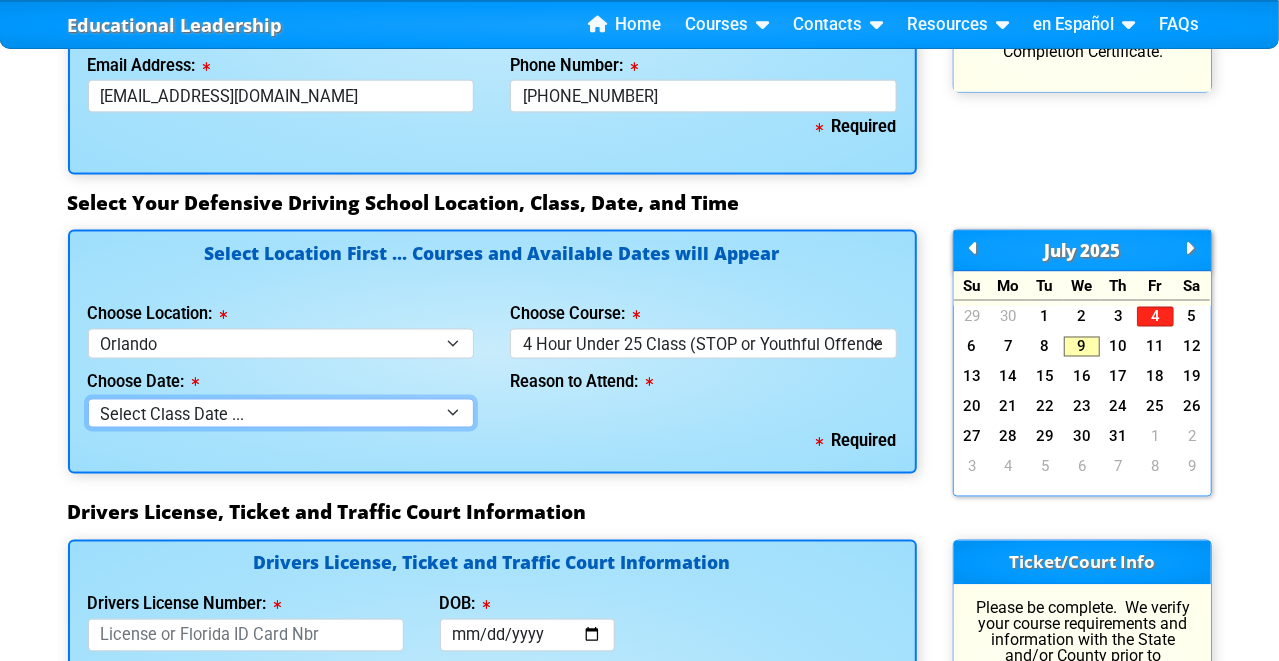 click on "Select Class Date ... Aug 2 -- (Saturday from 9:00am-1:00pm)" at bounding box center [281, 413] 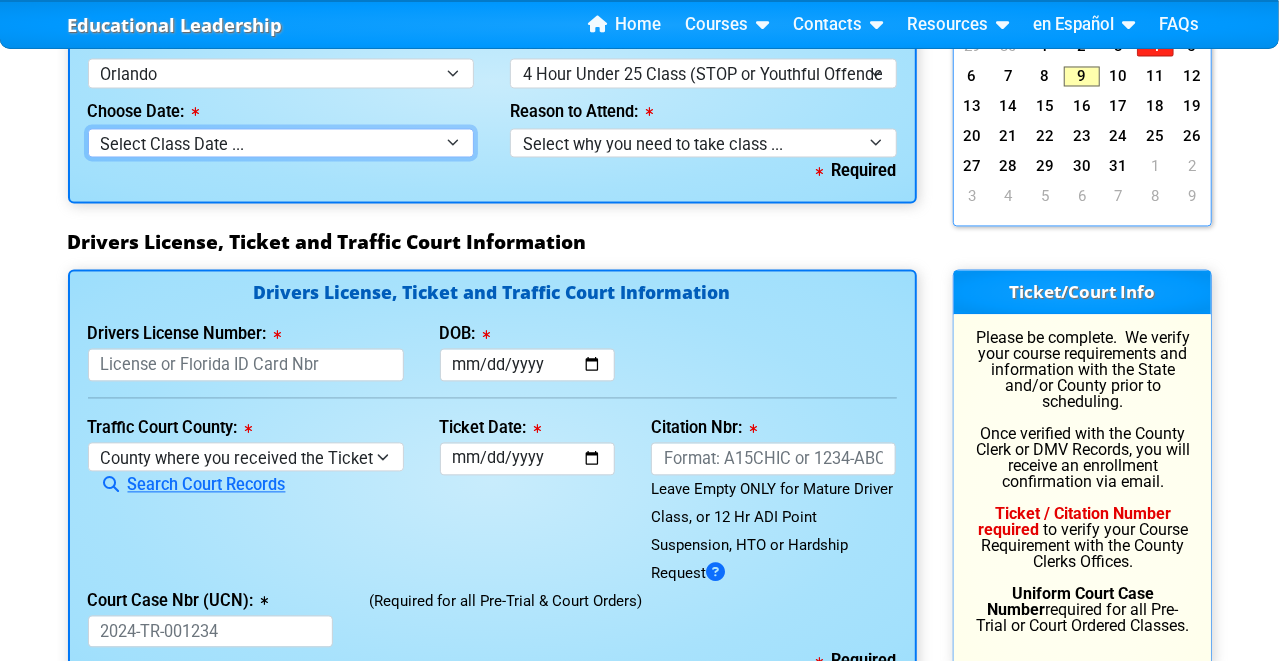 scroll, scrollTop: 2000, scrollLeft: 0, axis: vertical 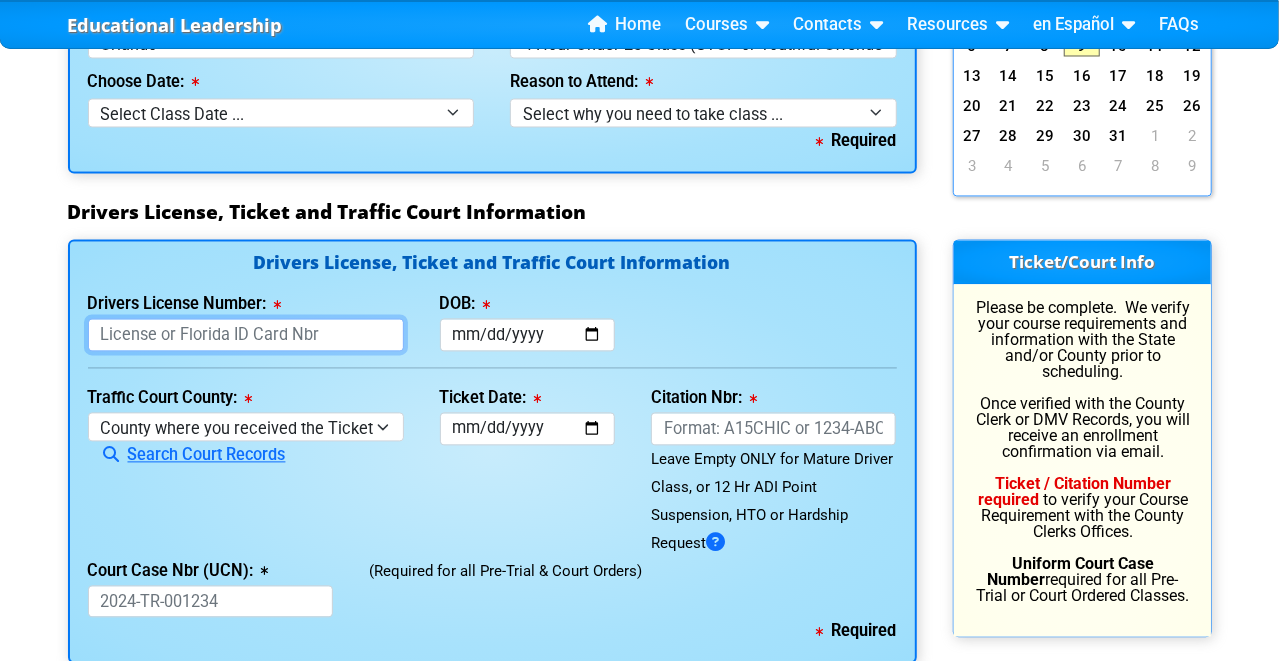 click on "Drivers License Number:" at bounding box center (246, 334) 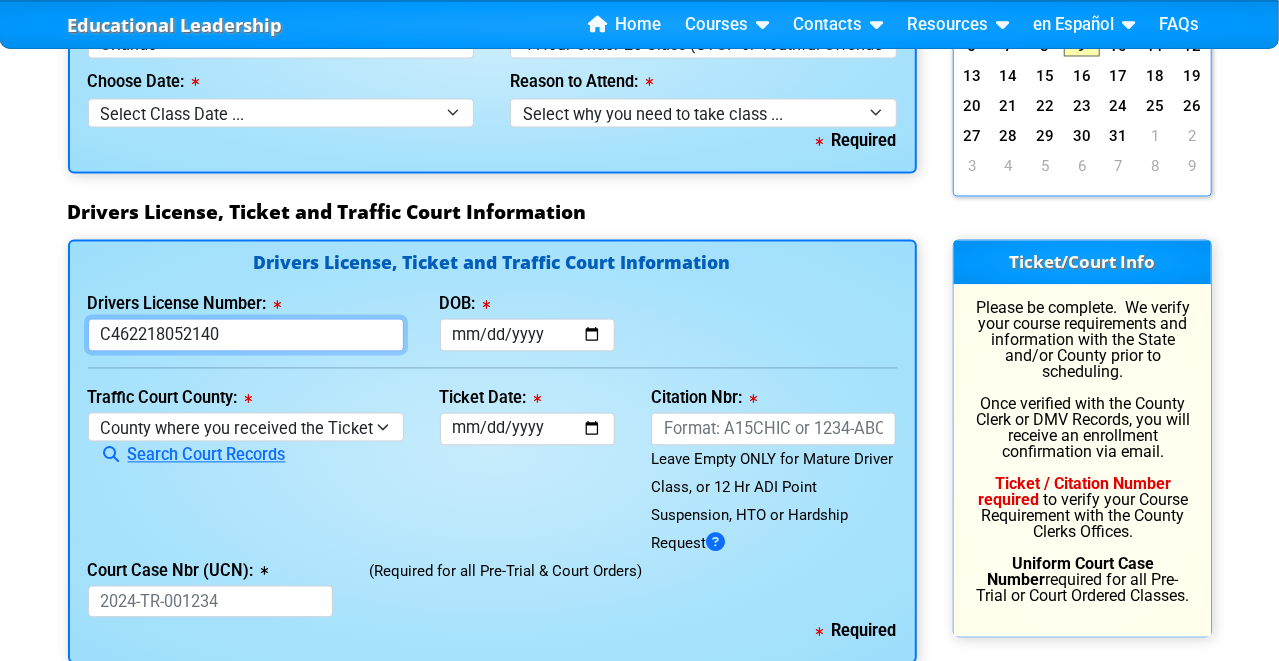 type on "C462218052140" 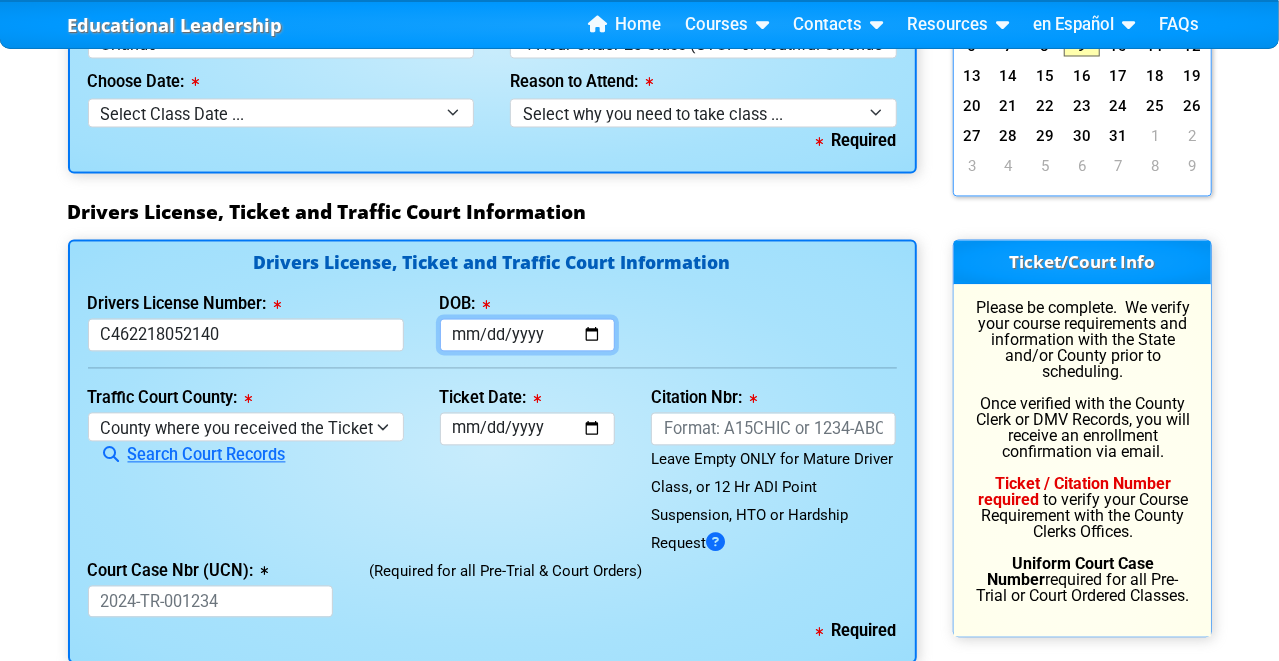 click on "DOB:" at bounding box center (527, 334) 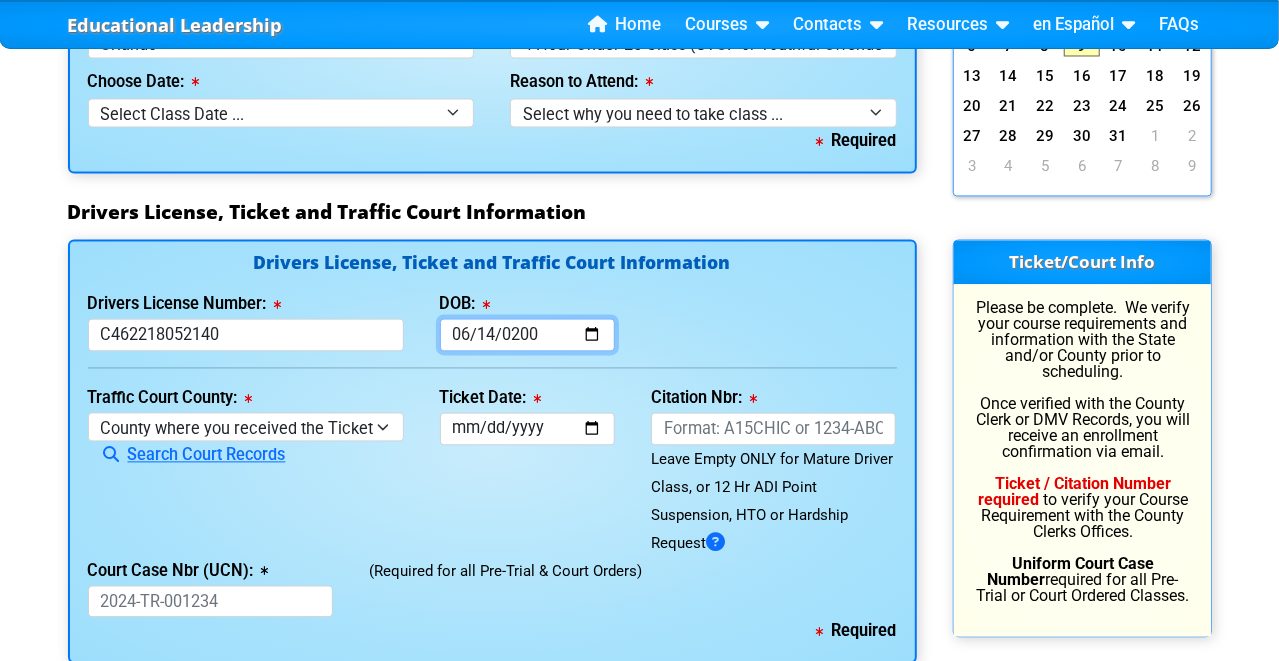 type on "2005-06-14" 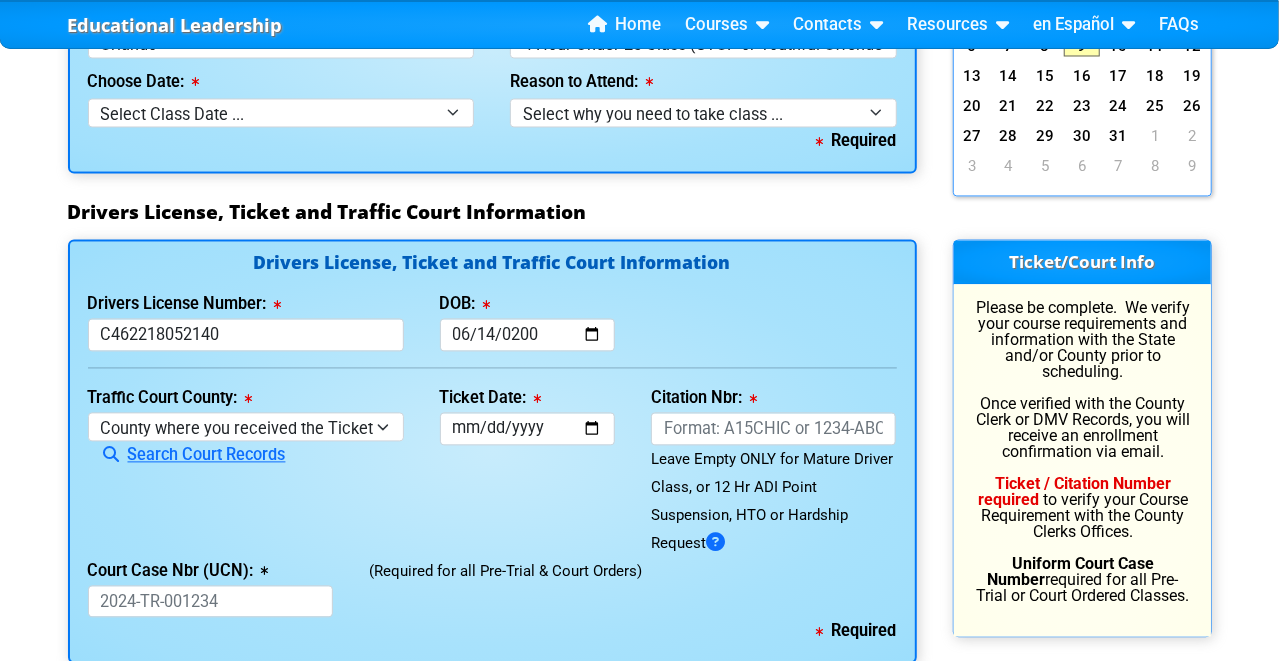 click on "Traffic Court County:
County where you received the Ticket
Out of State
Out of State - Georgia
Out of State - North Carolina
Out of State - Virginia
Alachua County
Baker County
Bay County
Bradford County
Brevard County
Broward County
Calhoun County
Charlotte County
Citrus County
Clay County
Collier County
Columbia County
Dade County
Desoto County
Dixie County
Duval County
Escambia County
Flagler County
Franklin County
Gadsden County
Gilchrist County
Glades County
Gulf County
Hamilton County
Hardee County
Hendry County
Hernando County
Highlands County
Hillsborough County
Holmes County
Indian County
Jackson County
Jefferson County
Lafayette County
Lake County
Lee County
Leon County
Levy County
Liberty County
Madison County
Manatee County
Marion County
Martin County
Monroe County
Nassau County
Not Set County
Okaloosa County
Okeechobee County
Orange County" at bounding box center [246, 470] 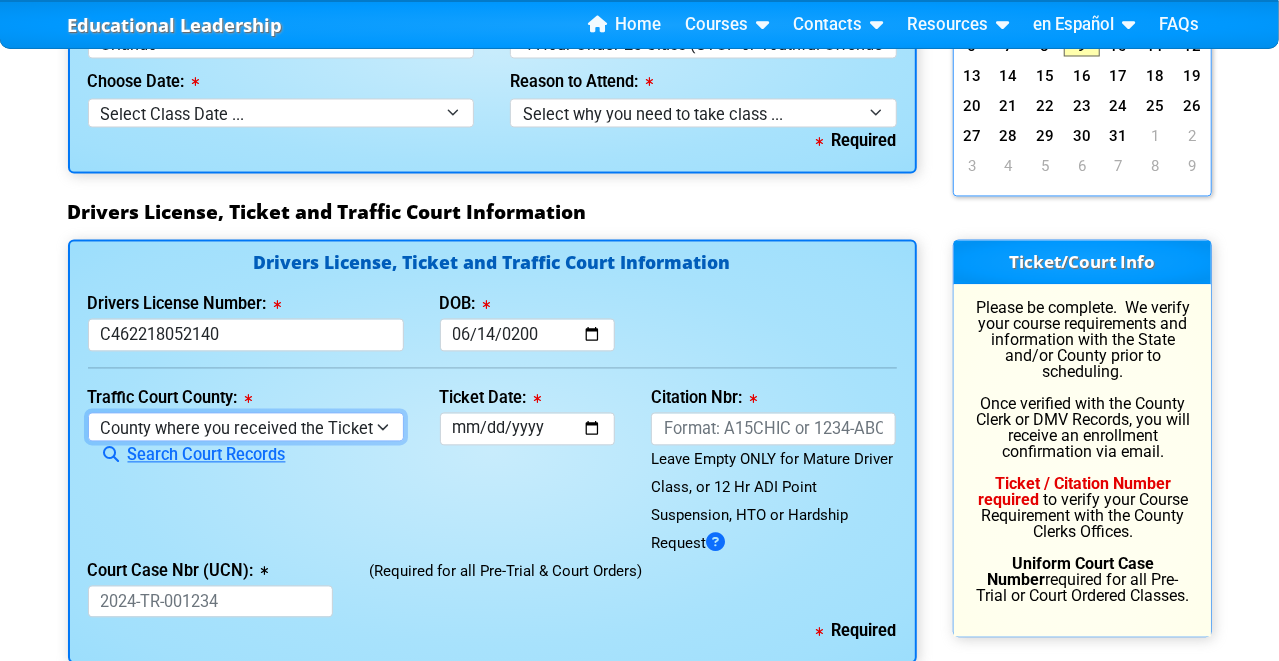 click on "County where you received the Ticket
Out of State
Out of State - Georgia
Out of State - North Carolina
Out of State - Virginia
Alachua County
Baker County
Bay County
Bradford County
Brevard County
Broward County
Calhoun County
Charlotte County
Citrus County
Clay County
Collier County
Columbia County
Dade County
Desoto County
Dixie County
Duval County
Escambia County
Flagler County
Franklin County
Gadsden County
Gilchrist County
Glades County
Gulf County
Hamilton County
Hardee County
Hendry County
Hernando County
Highlands County
Hillsborough County
Holmes County
Indian County
Jackson County
Jefferson County
Lafayette County
Lake County
Lee County
Leon County
Levy County
Liberty County
Madison County
Manatee County
Marion County
Martin County
Monroe County
Nassau County
Not Set County
Okaloosa County
Okeechobee County
Orange County
Osceola County
Palm Beach County
Pasco County" at bounding box center [246, 426] 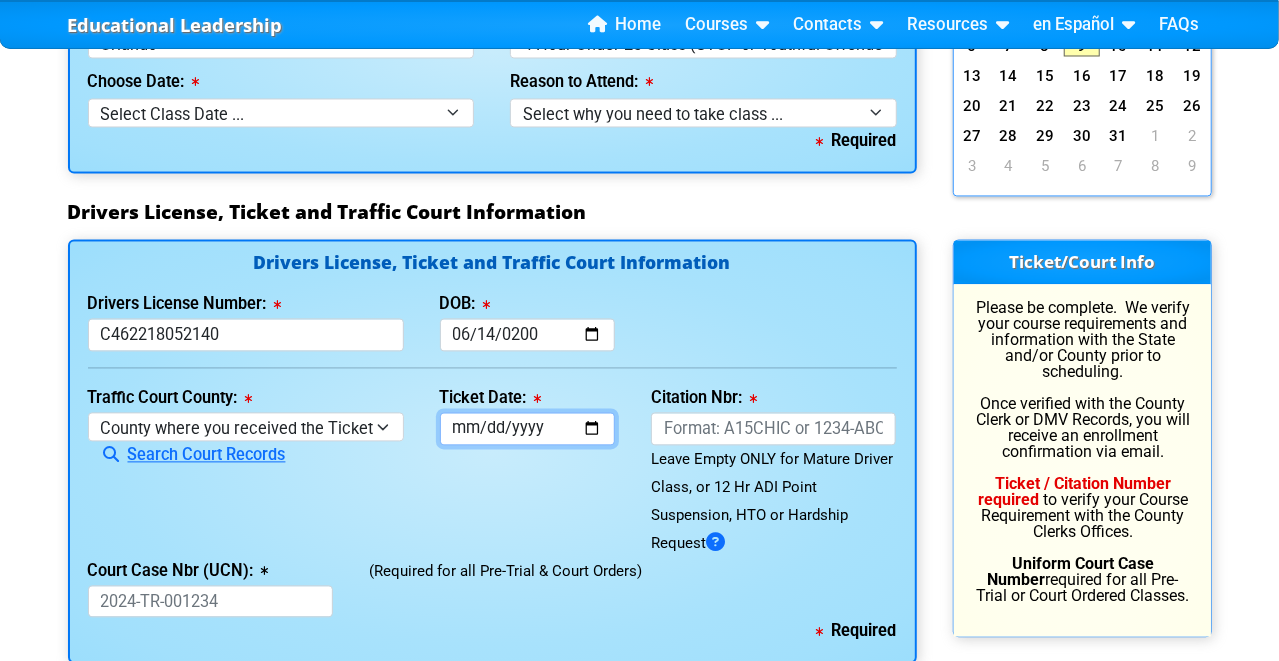 click on "Ticket Date:" at bounding box center [527, 428] 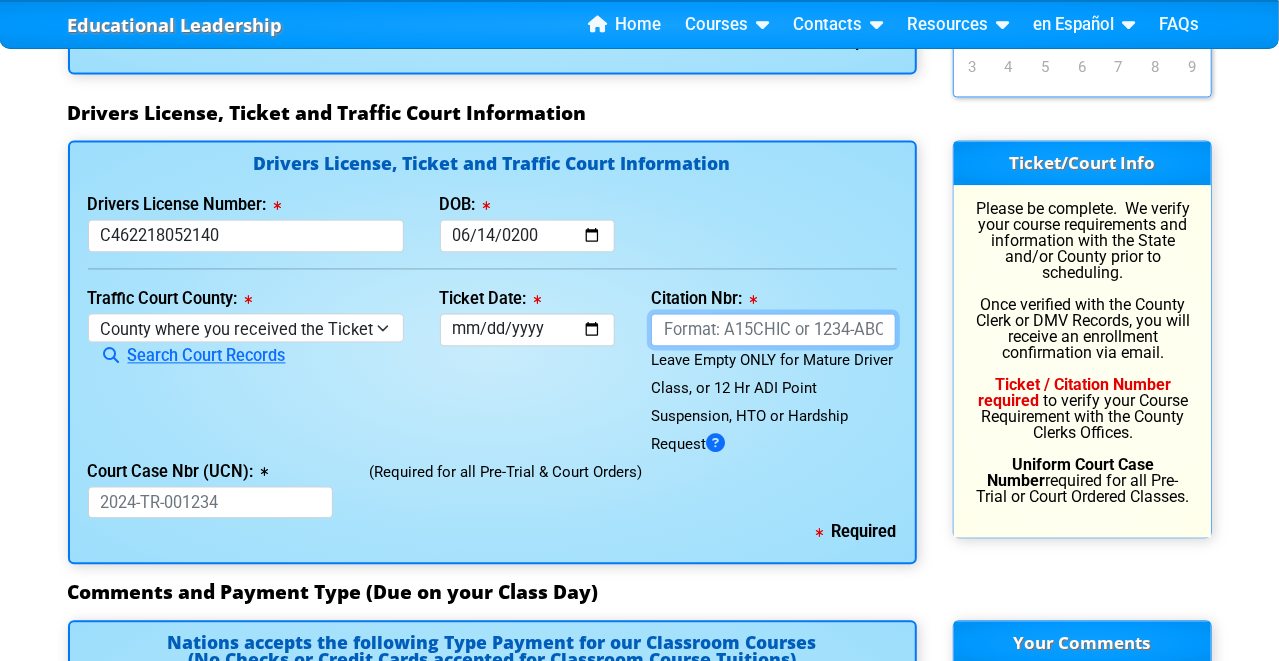 click on "Citation Nbr:" at bounding box center (774, 329) 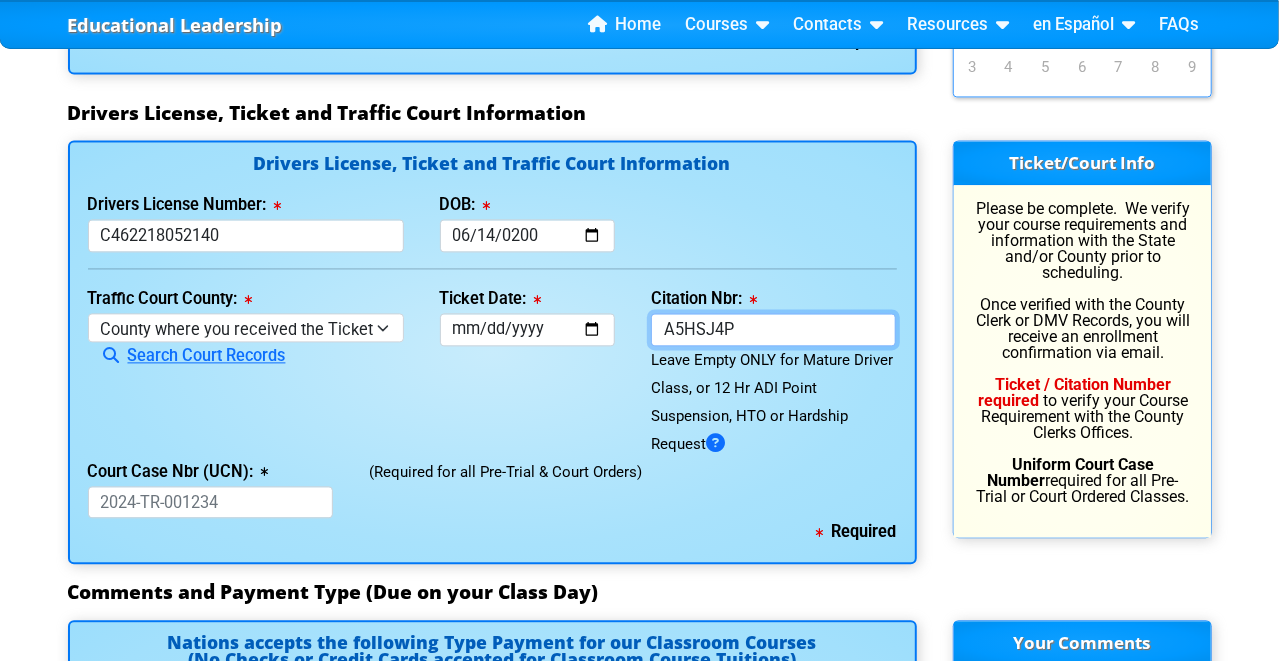 type on "A5HSJ4P" 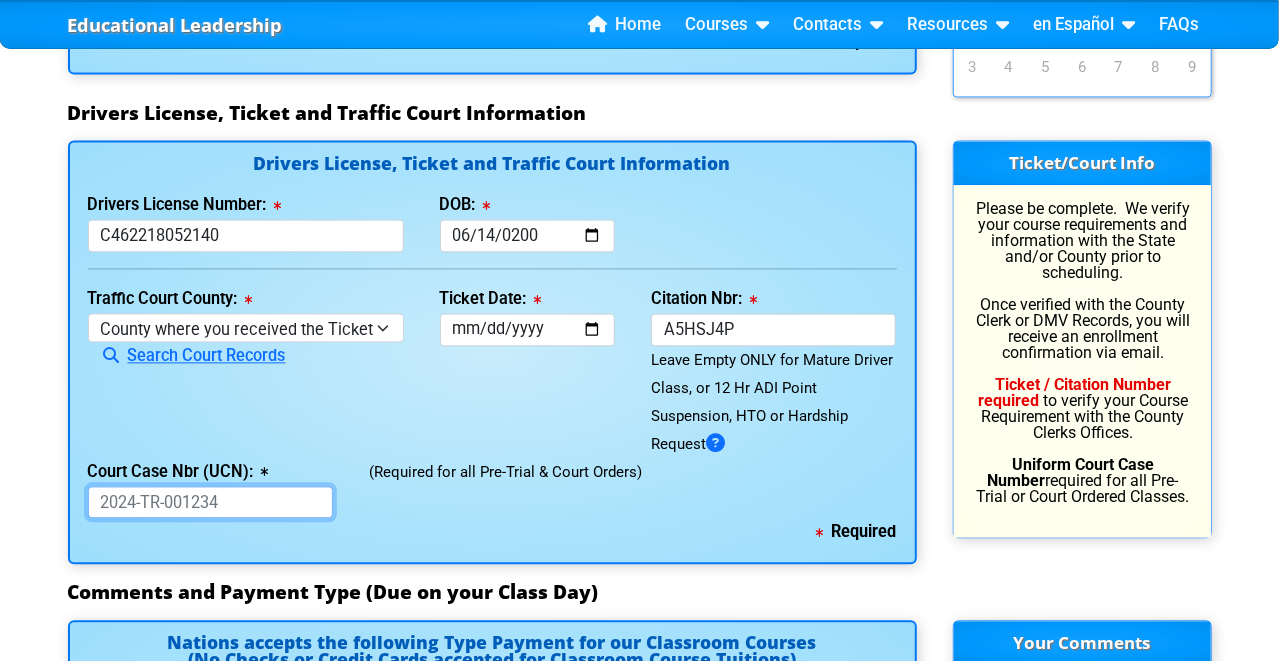 click on "Court Case Nbr (UCN):" at bounding box center (211, 502) 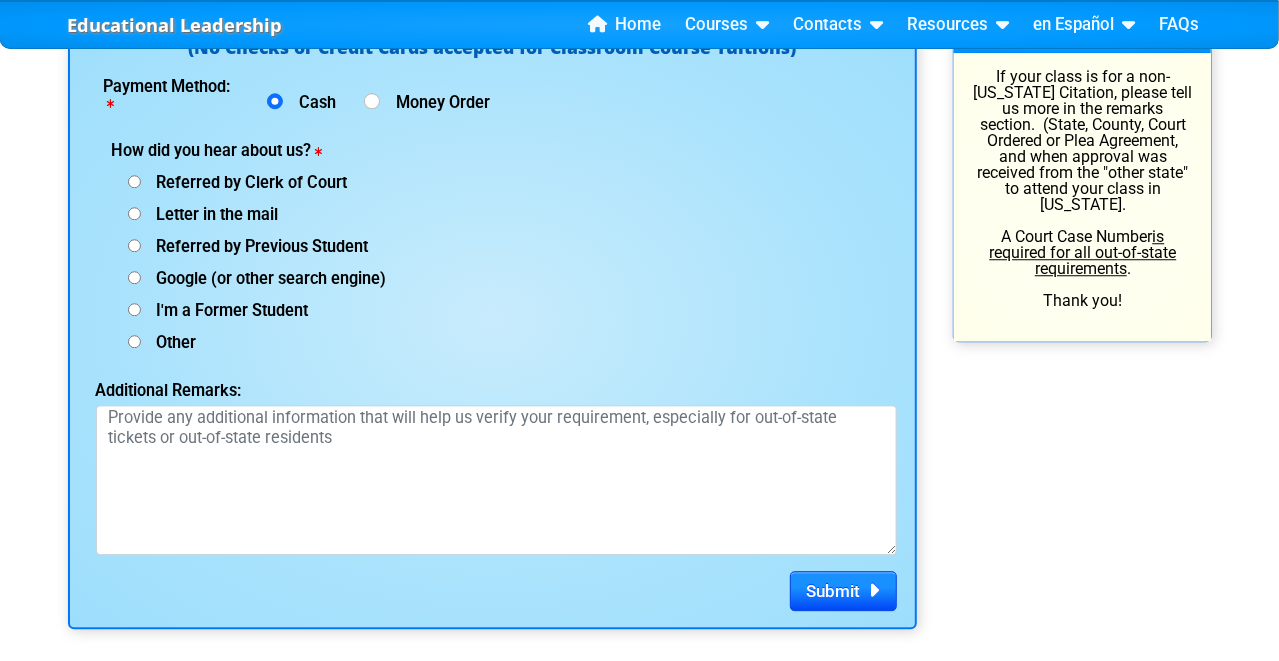 scroll, scrollTop: 2600, scrollLeft: 0, axis: vertical 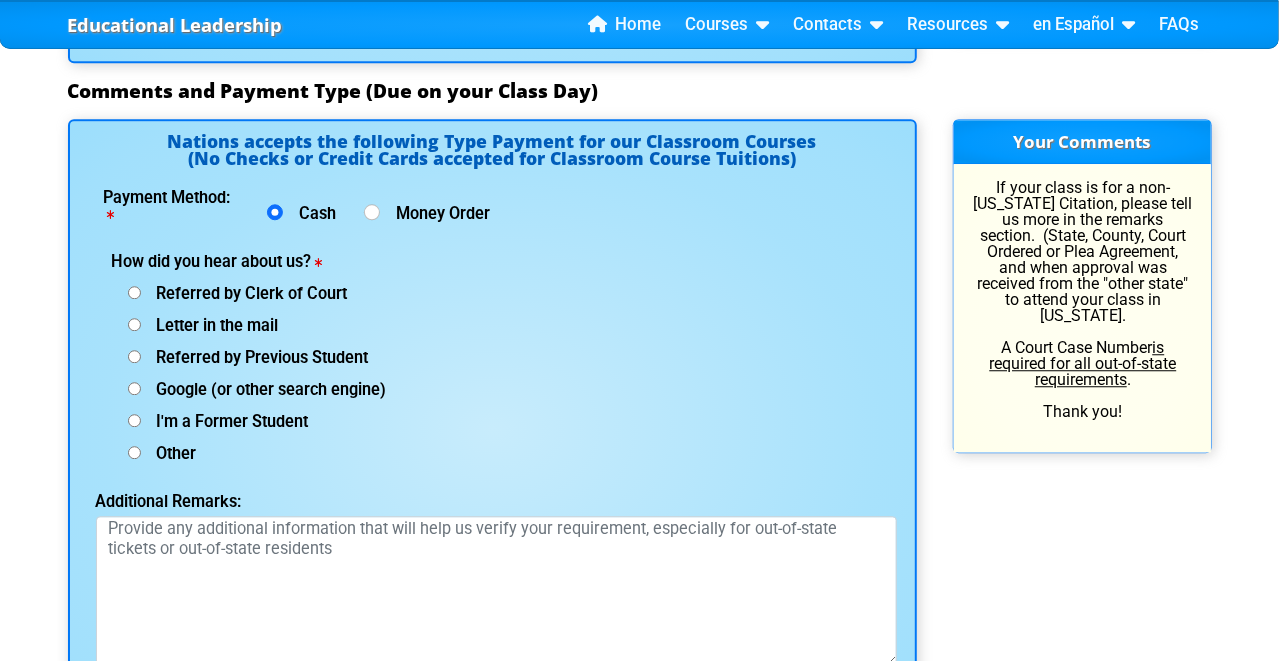type on "2025-TR-311721" 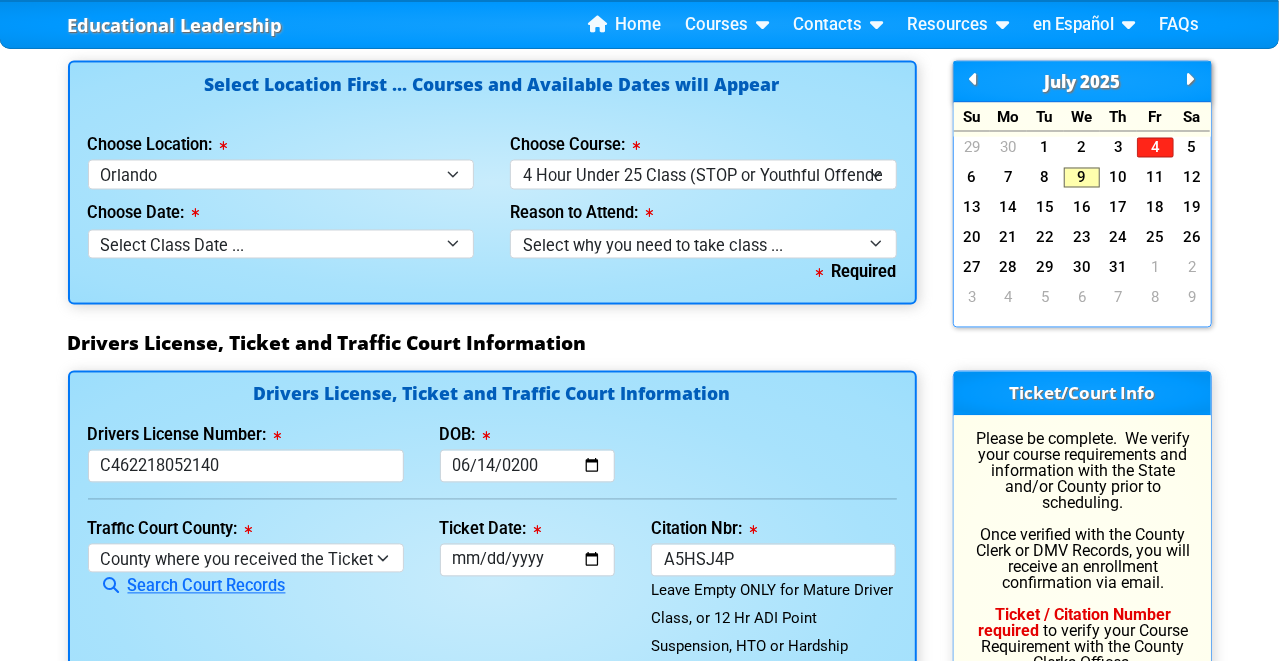 scroll, scrollTop: 1800, scrollLeft: 0, axis: vertical 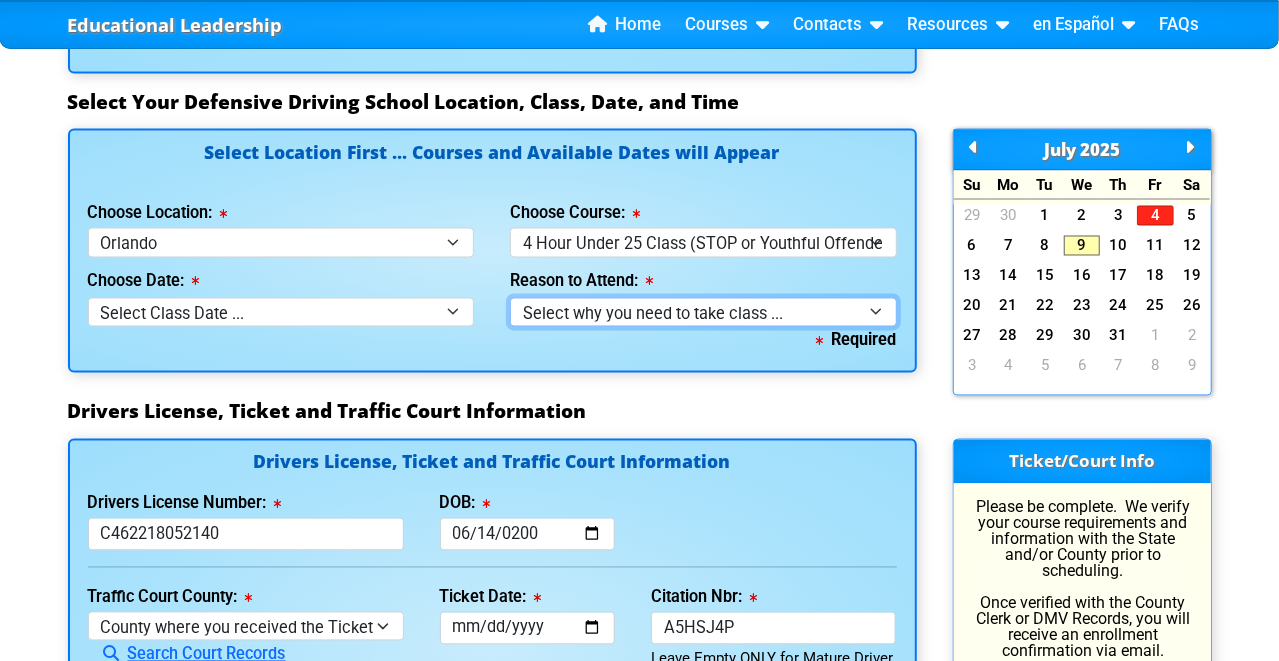 click on "Select why you need to take class ... Court Order - Complete Under 25 DDC" at bounding box center [703, 312] 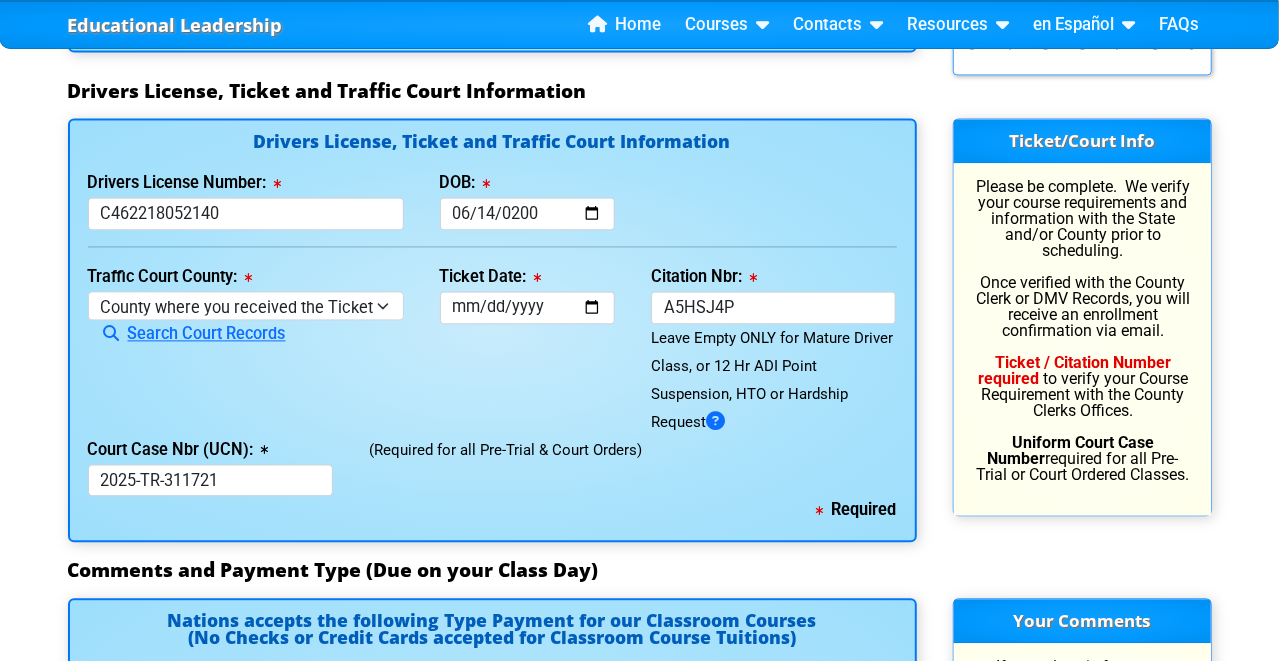 scroll, scrollTop: 2138, scrollLeft: 0, axis: vertical 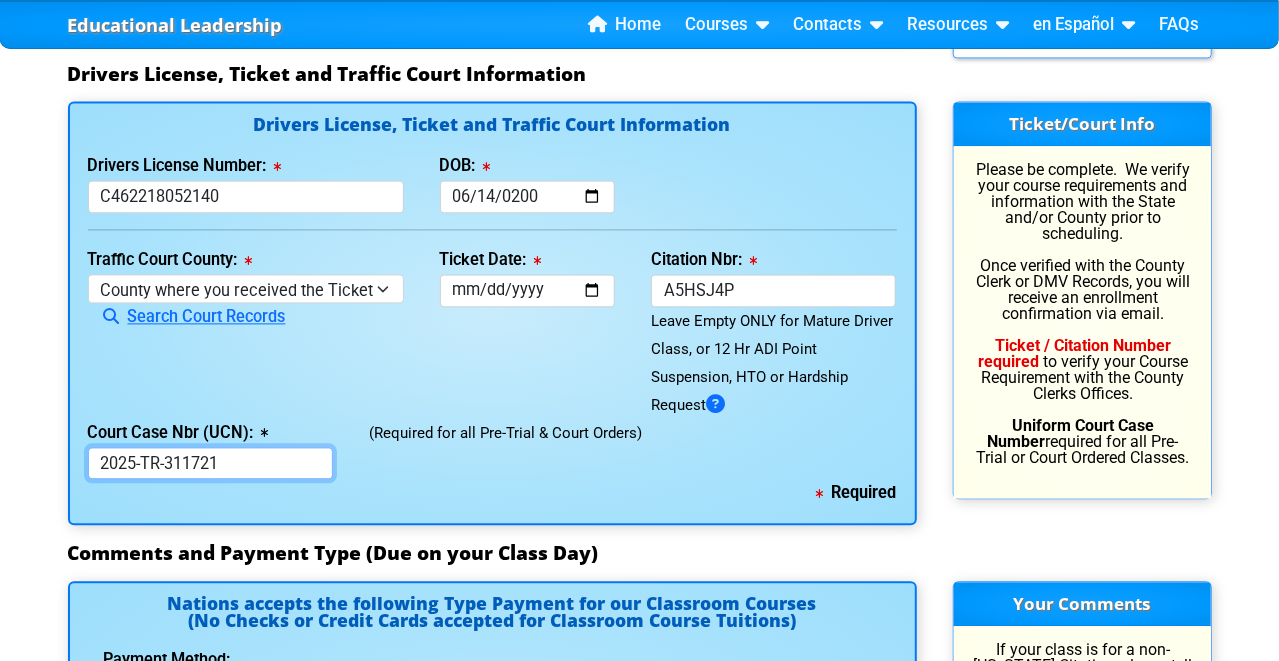 click on "2025-TR-311721" at bounding box center (211, 463) 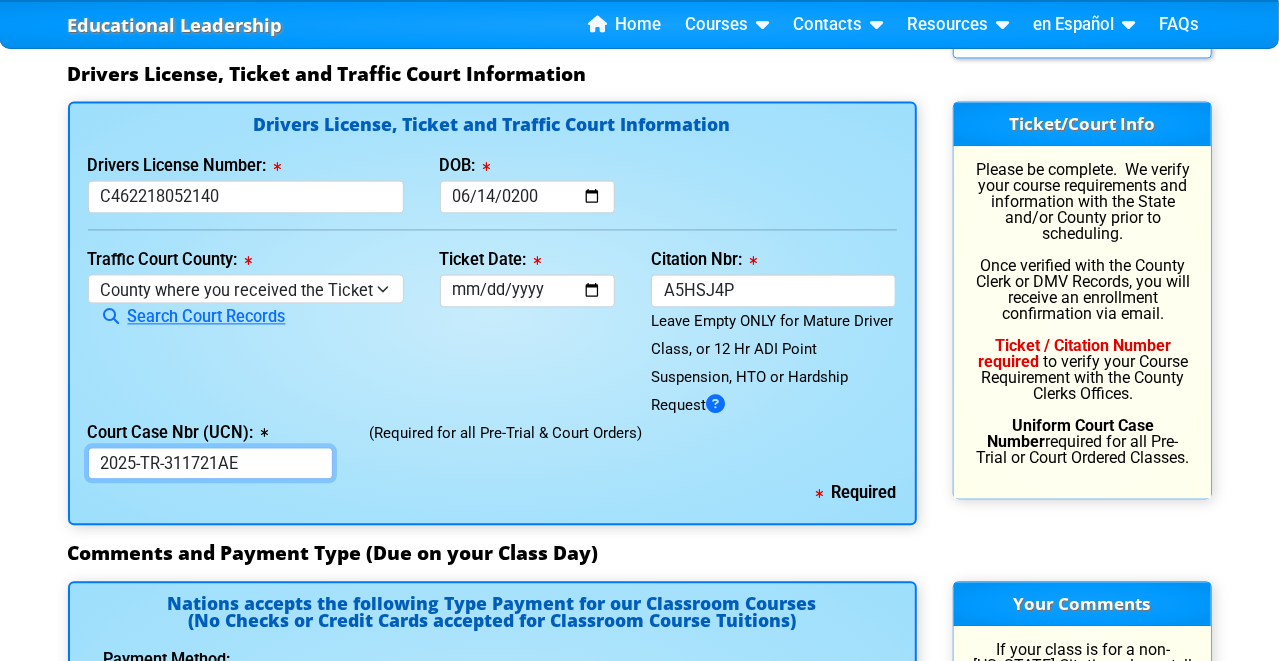 drag, startPoint x: 218, startPoint y: 460, endPoint x: 236, endPoint y: 445, distance: 23.43075 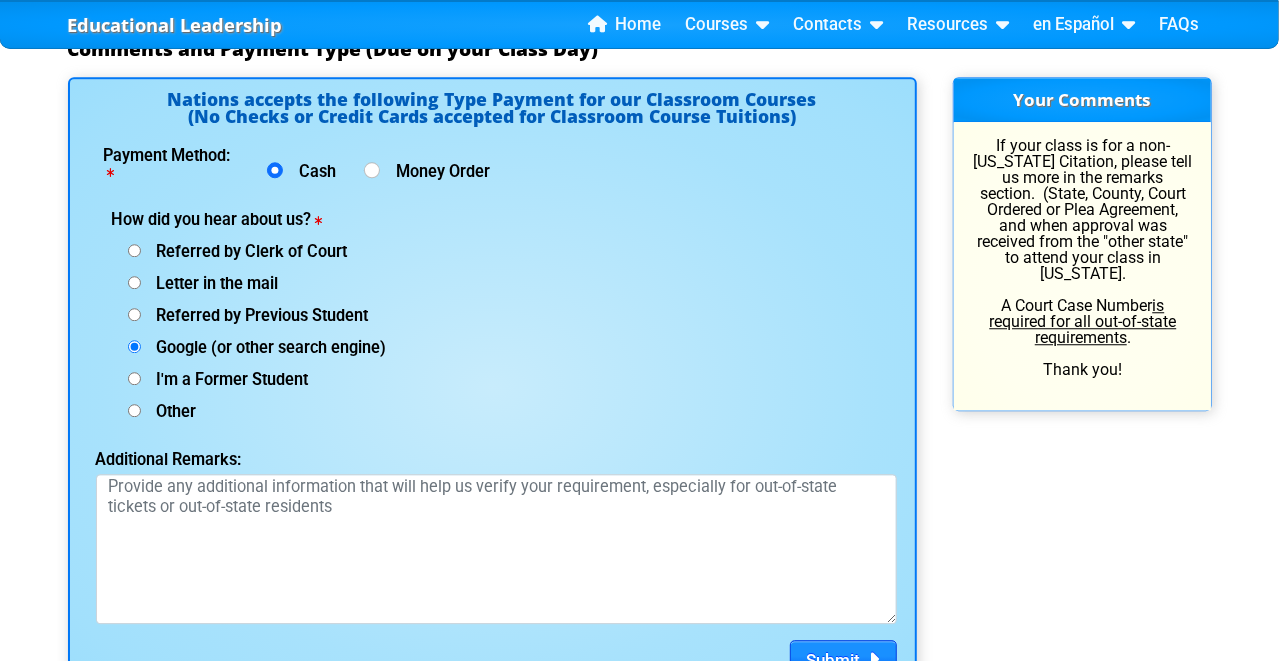 scroll, scrollTop: 2738, scrollLeft: 0, axis: vertical 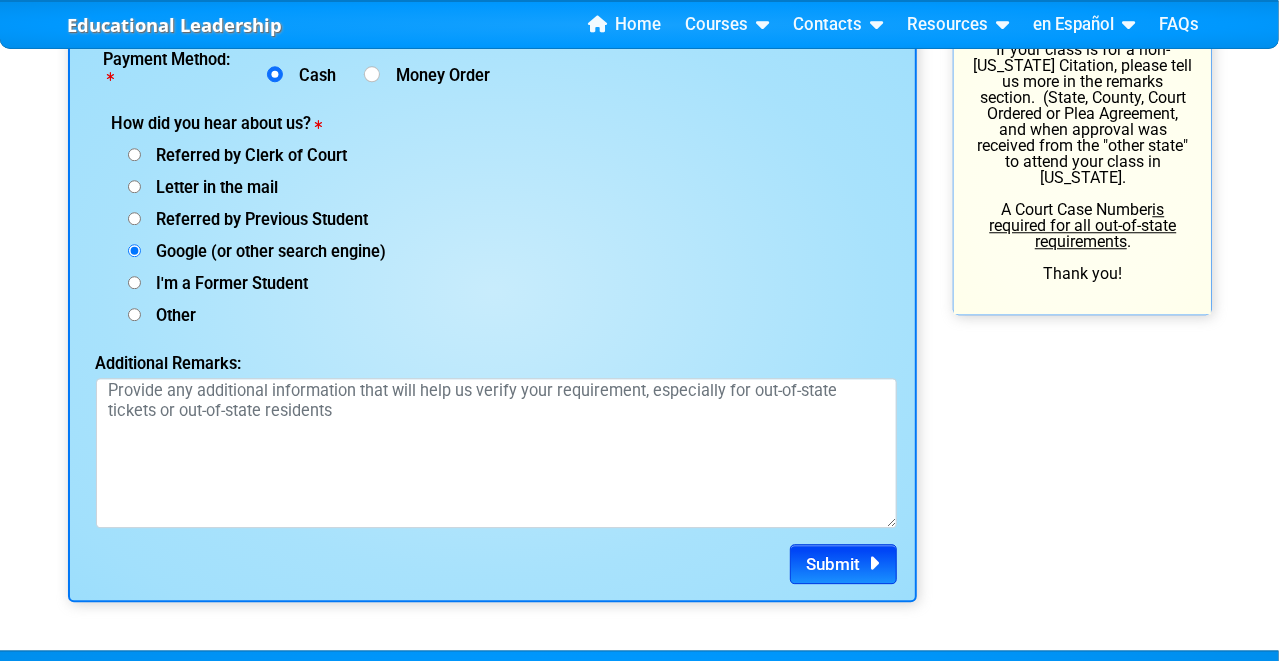 type on "2025-TR-311721-A-E" 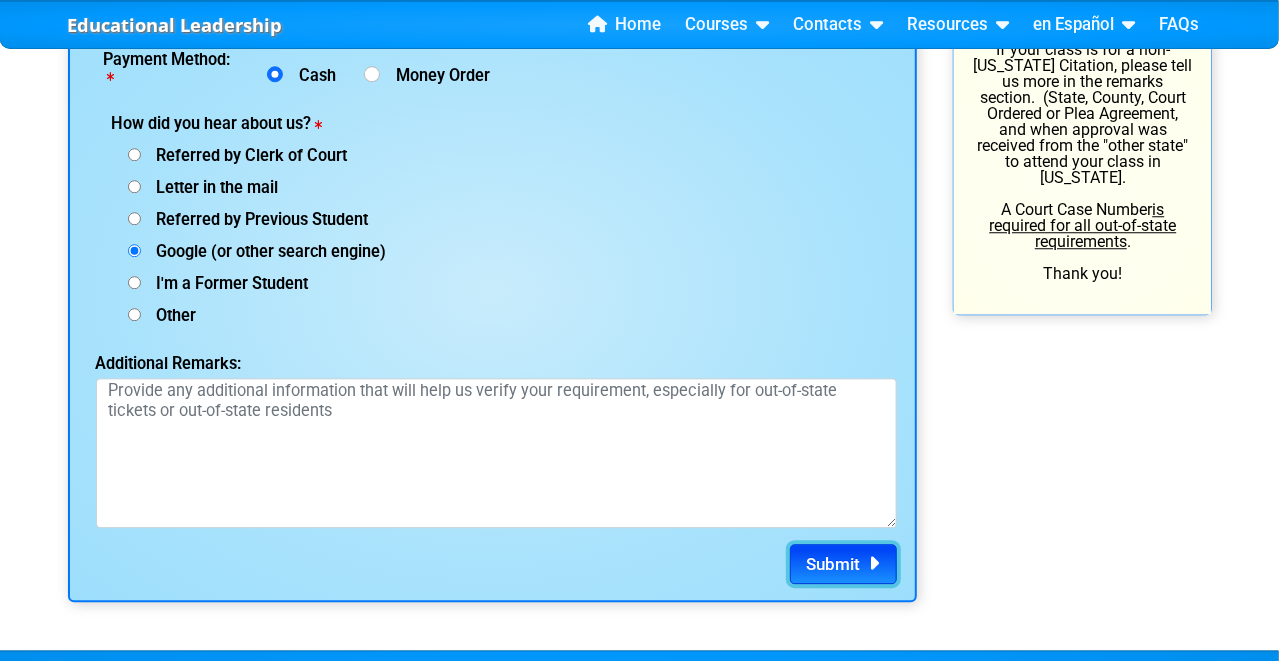 click on "Submit" at bounding box center [834, 564] 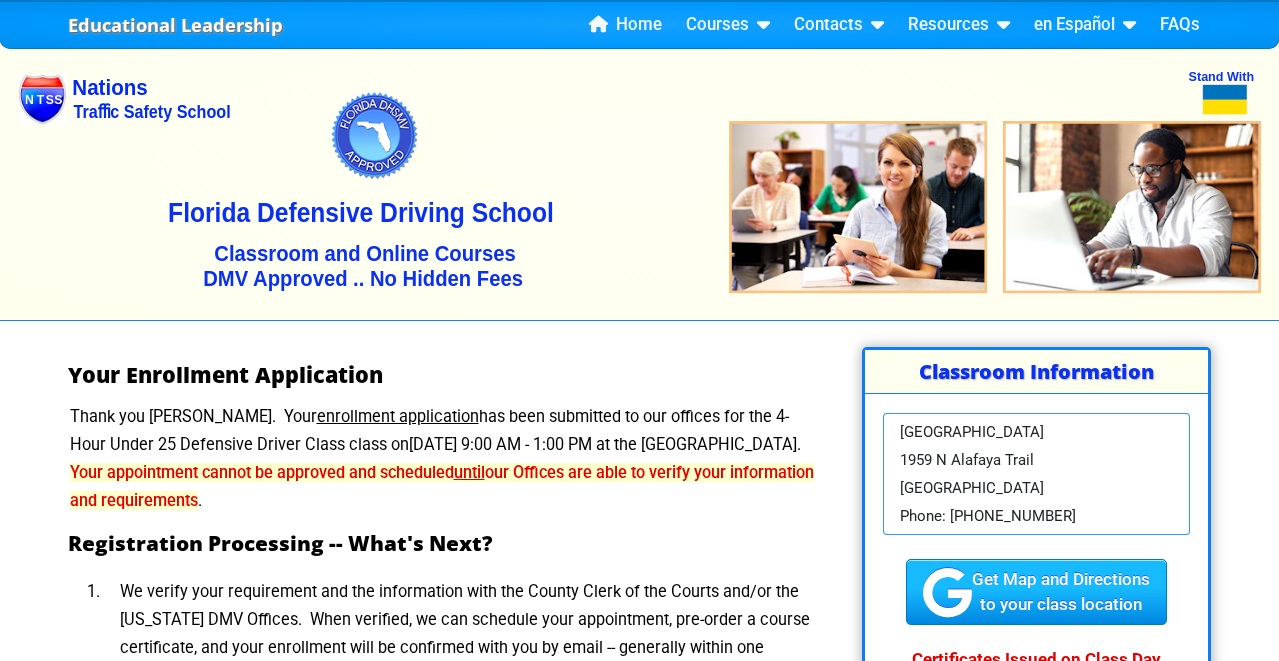 scroll, scrollTop: 0, scrollLeft: 0, axis: both 